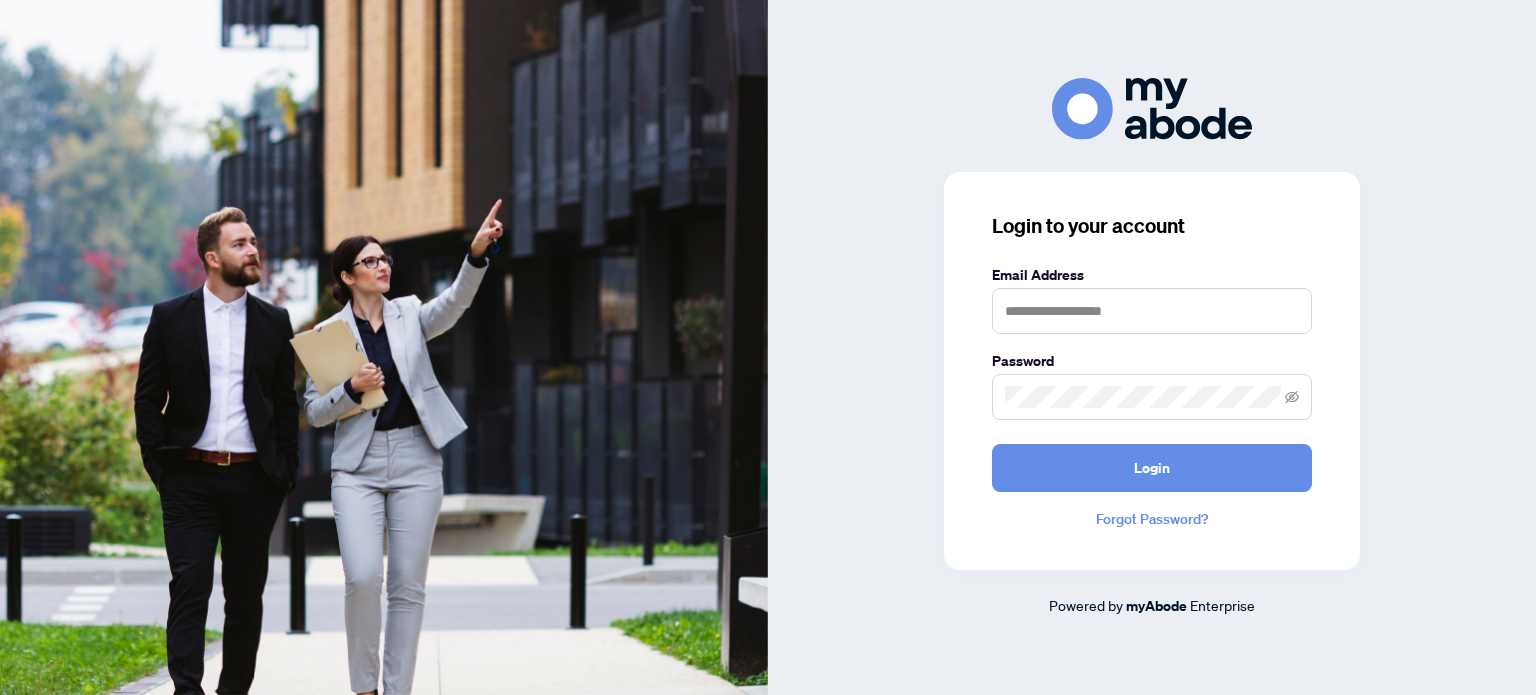 scroll, scrollTop: 0, scrollLeft: 0, axis: both 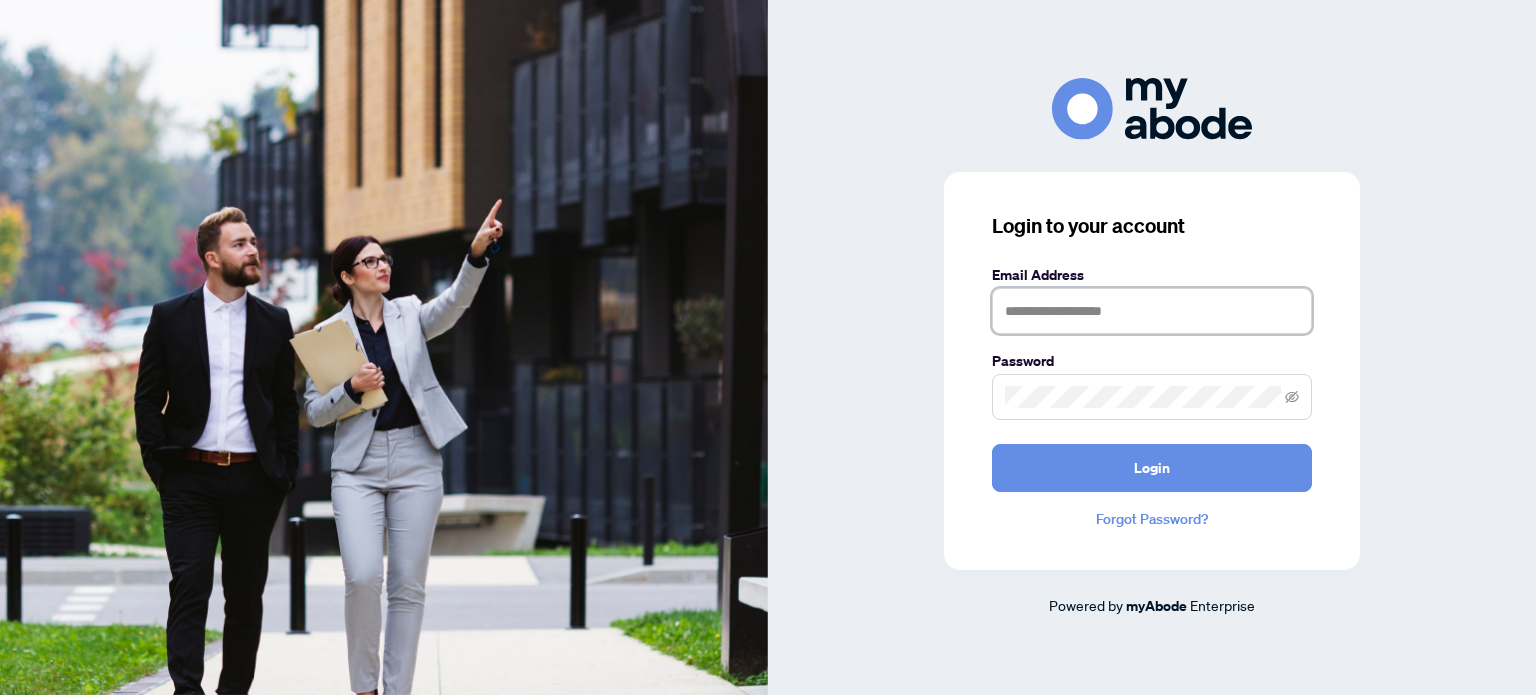 type on "**********" 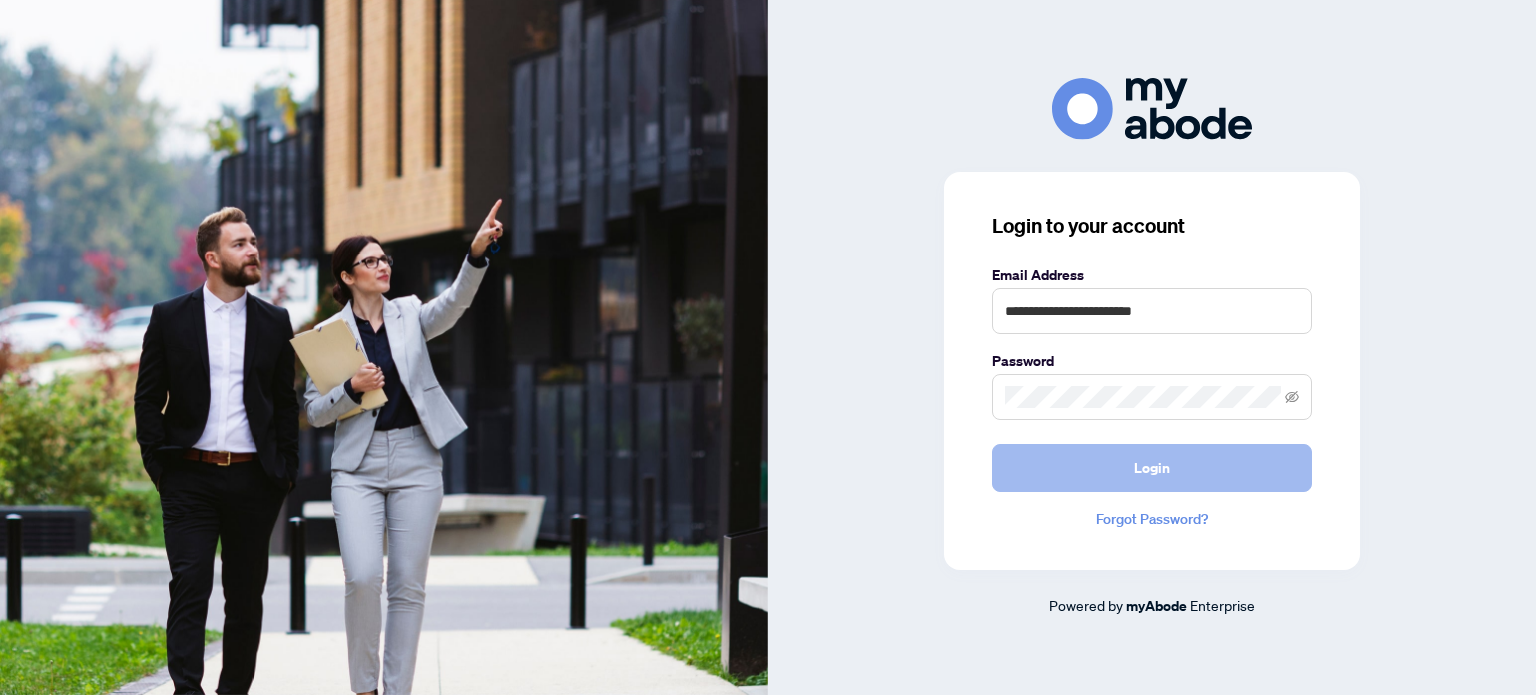 click on "Login" at bounding box center (1152, 468) 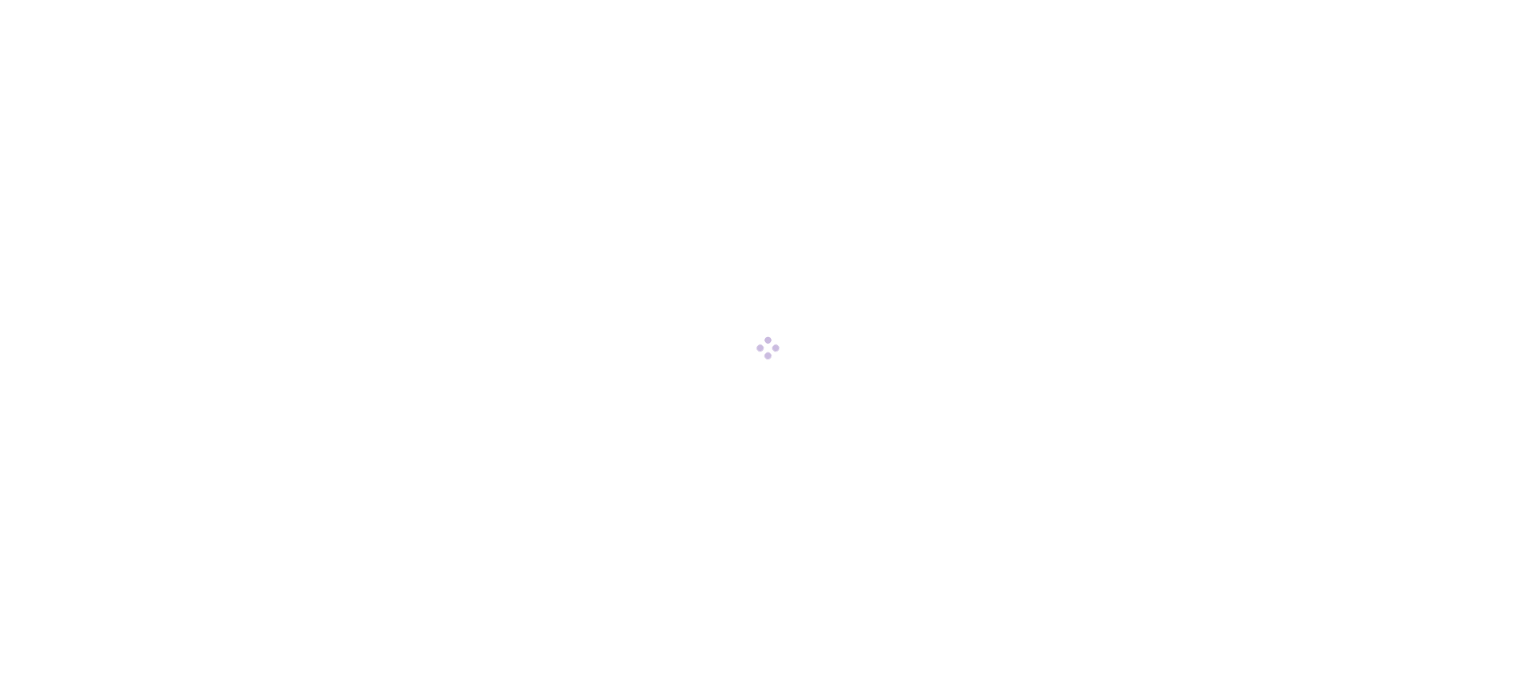scroll, scrollTop: 0, scrollLeft: 0, axis: both 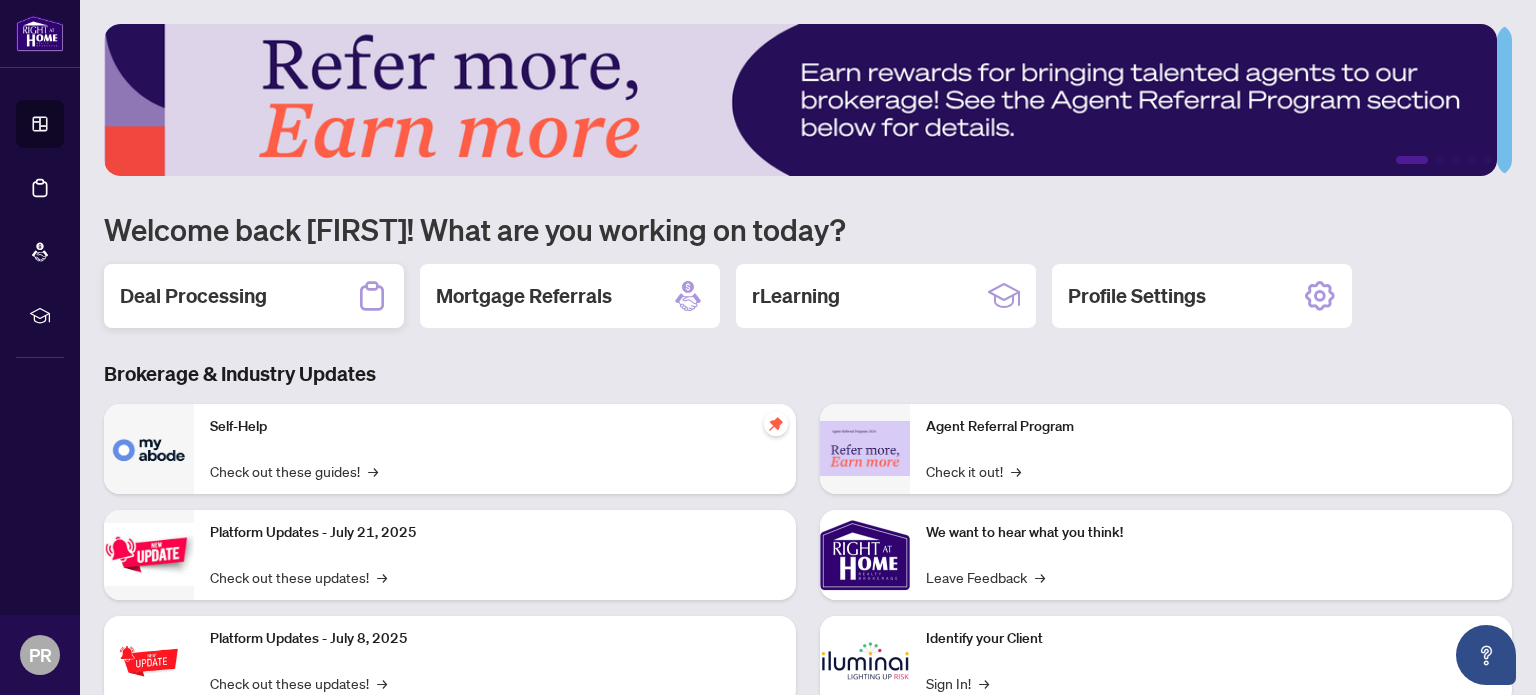 click on "Deal Processing" at bounding box center [254, 296] 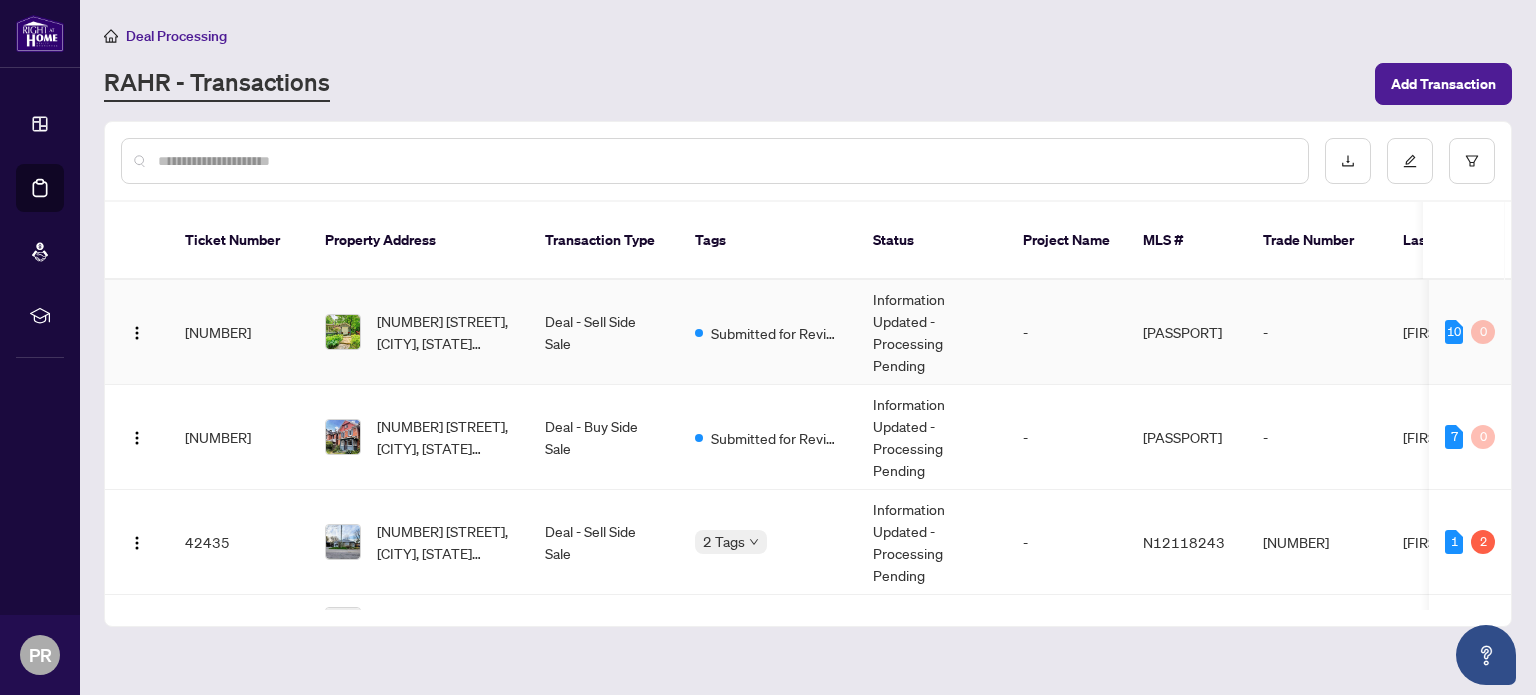 click on "[NUMBER] [STREET], [CITY], [STATE] [POSTAL_CODE], [COUNTRY]" at bounding box center (419, 332) 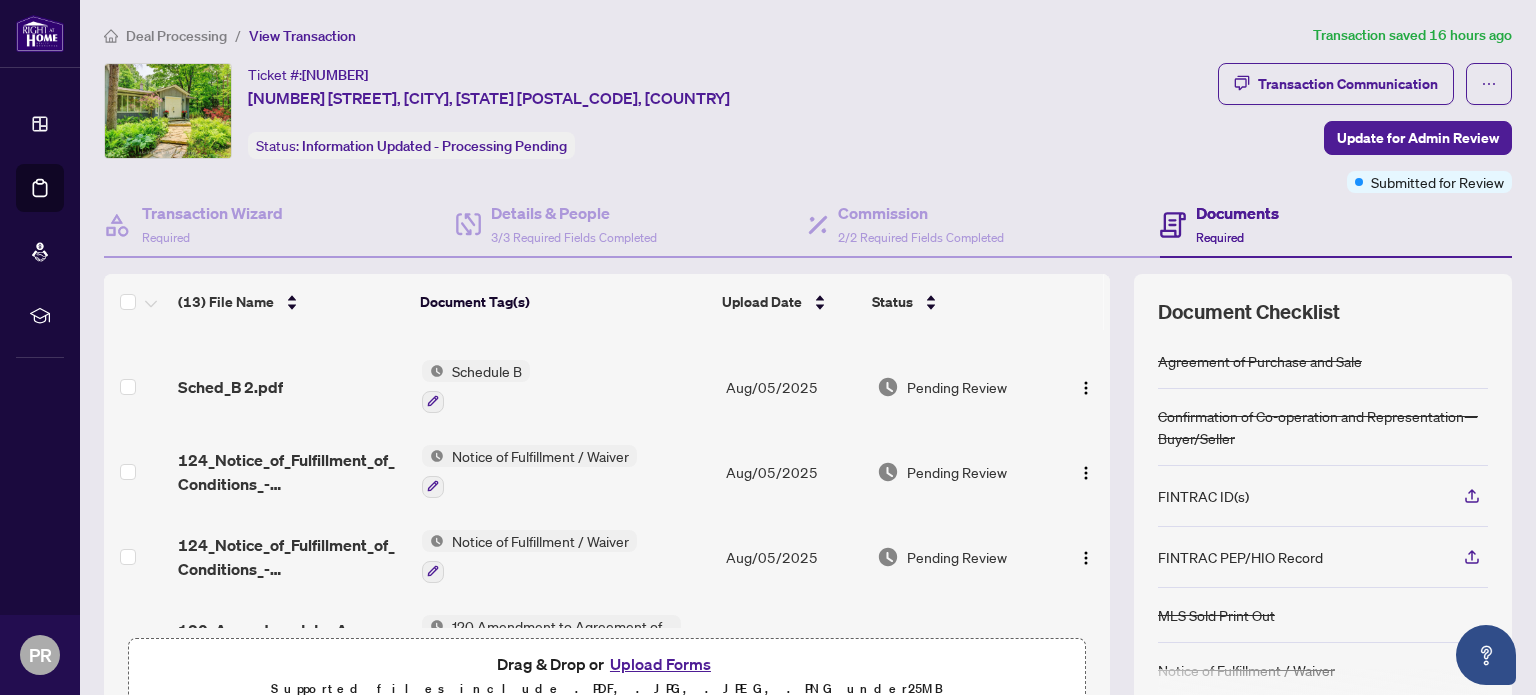 scroll, scrollTop: 160, scrollLeft: 0, axis: vertical 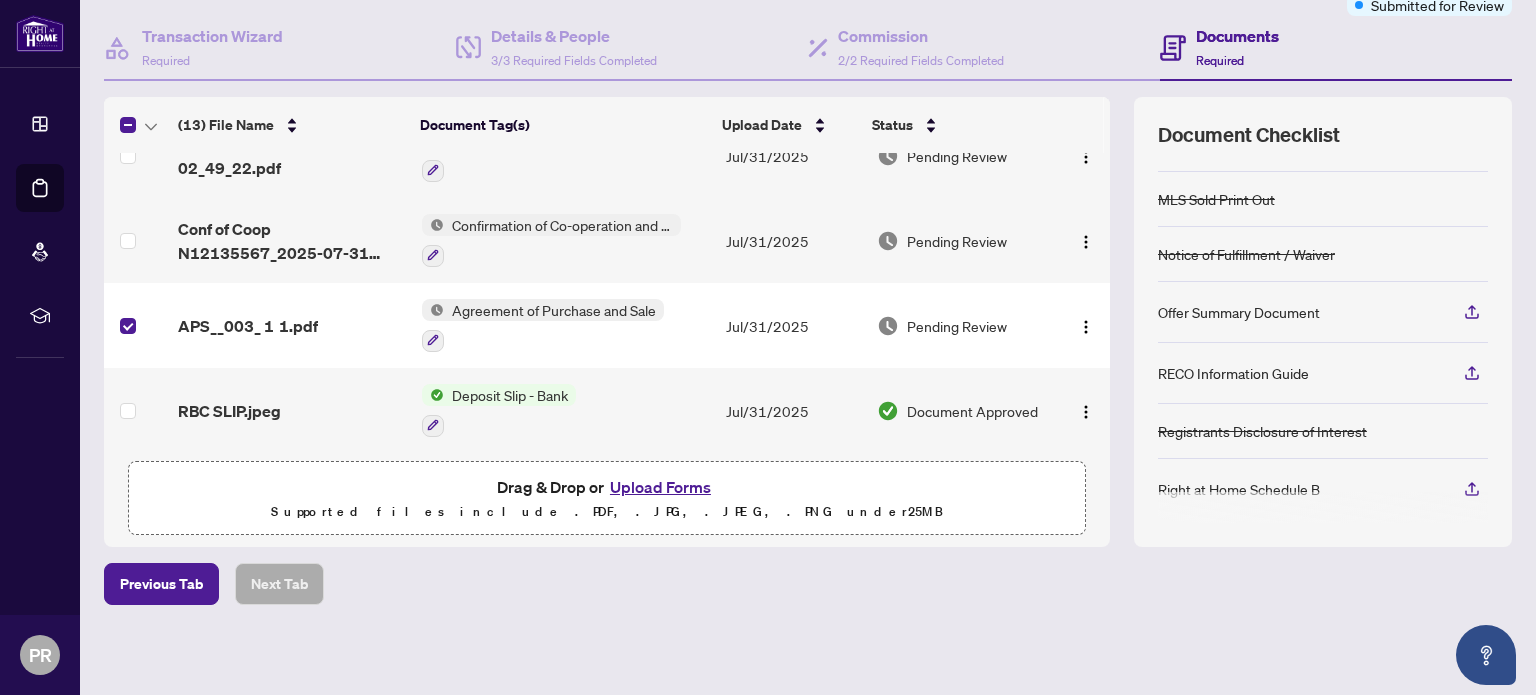 click on "Previous Tab Next Tab" at bounding box center (808, 584) 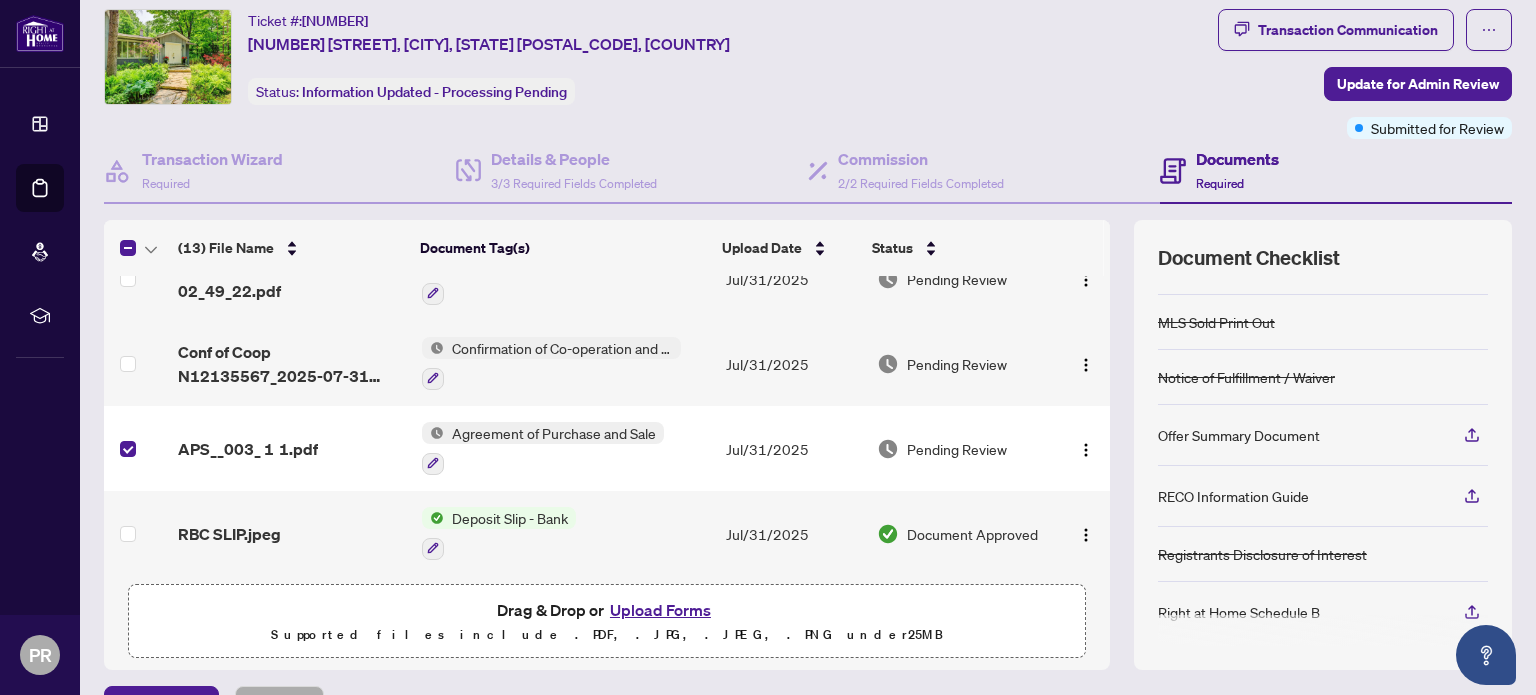 scroll, scrollTop: 0, scrollLeft: 0, axis: both 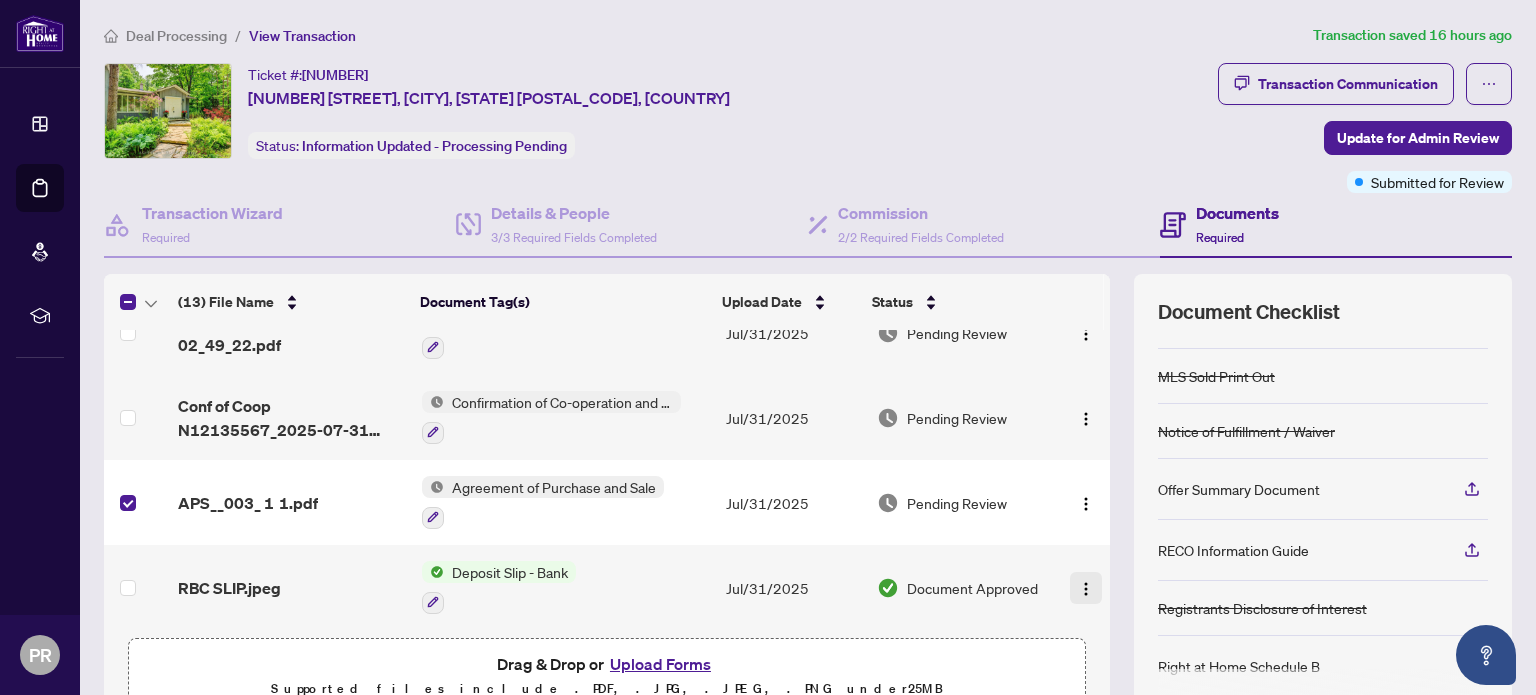 click at bounding box center [1086, 589] 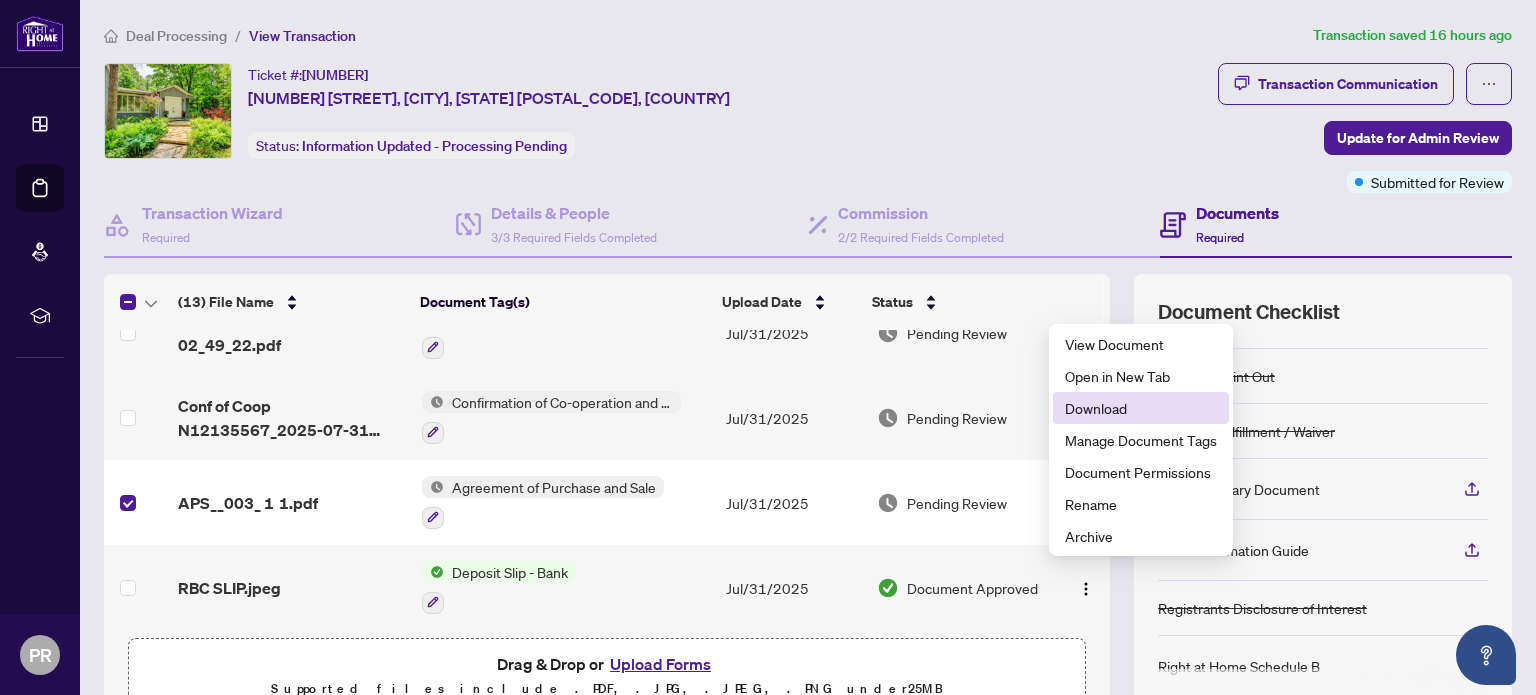 click on "Download" at bounding box center (1141, 408) 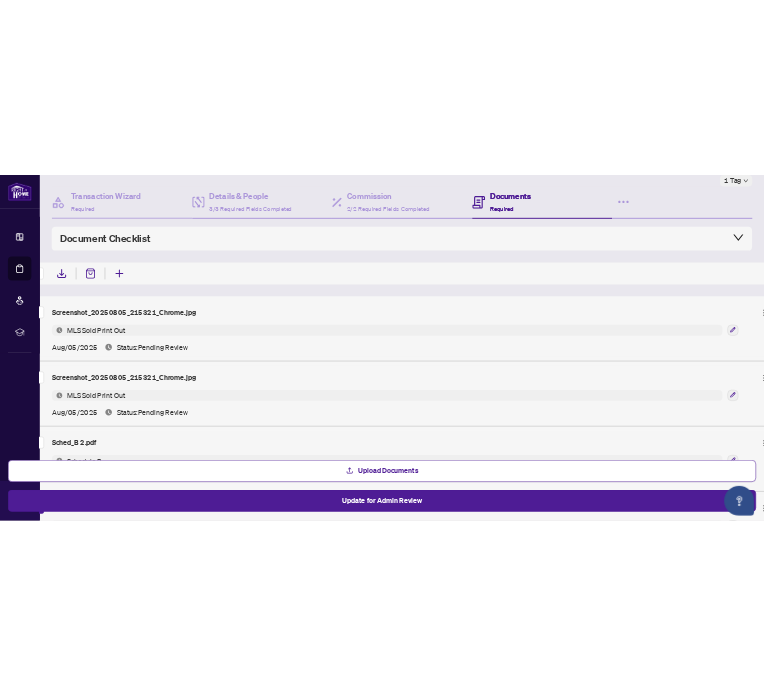 scroll, scrollTop: 97, scrollLeft: 0, axis: vertical 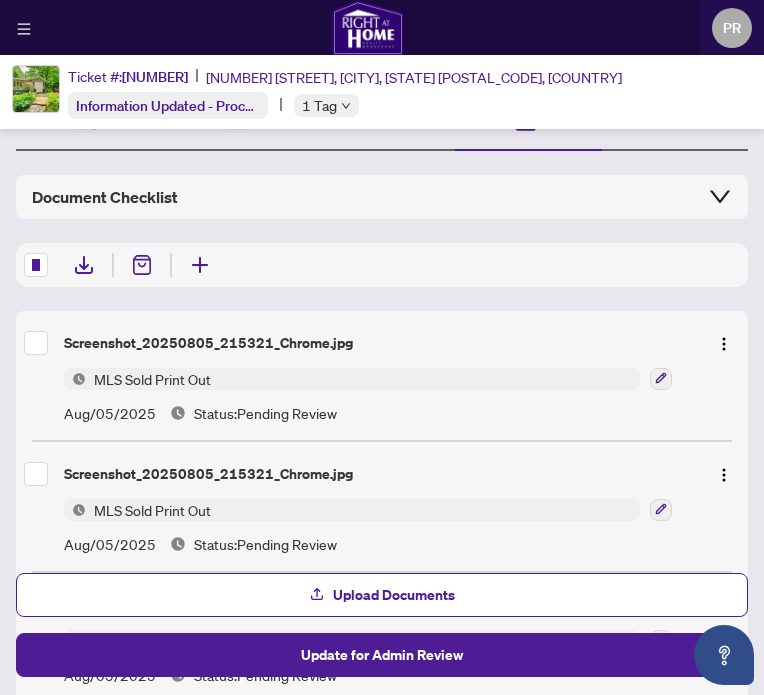 click on "Commission 2/2 Required Fields Completed" at bounding box center (382, 119) 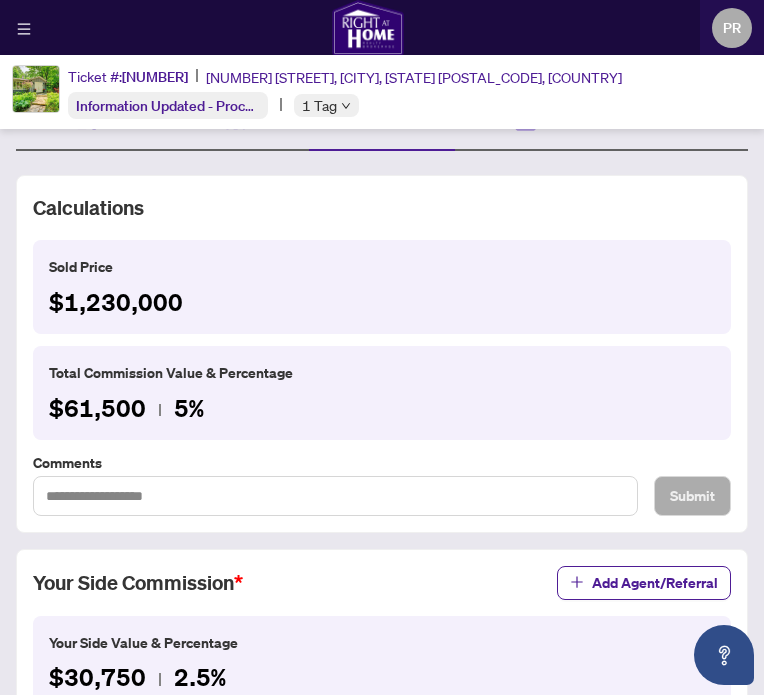 scroll, scrollTop: 0, scrollLeft: 0, axis: both 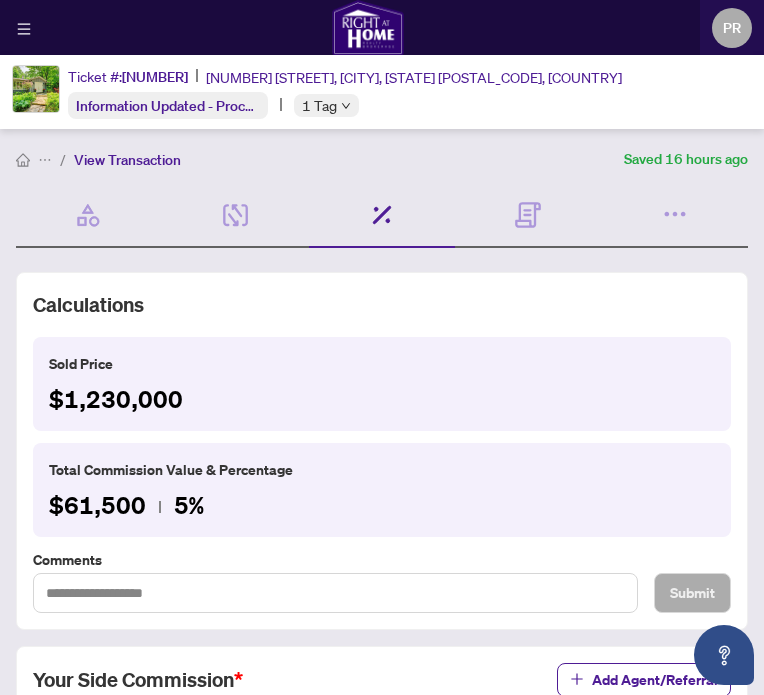 click on "View Transaction" at bounding box center [127, 160] 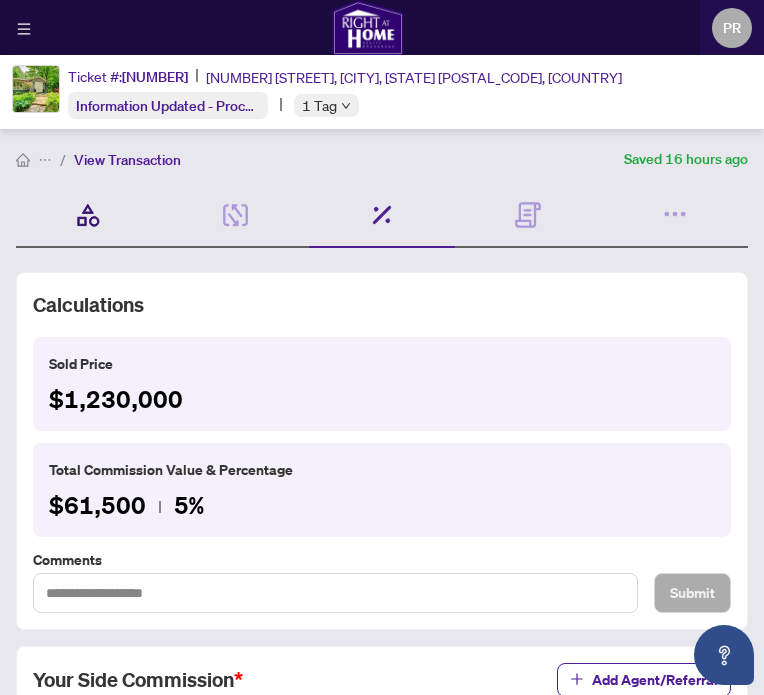 click 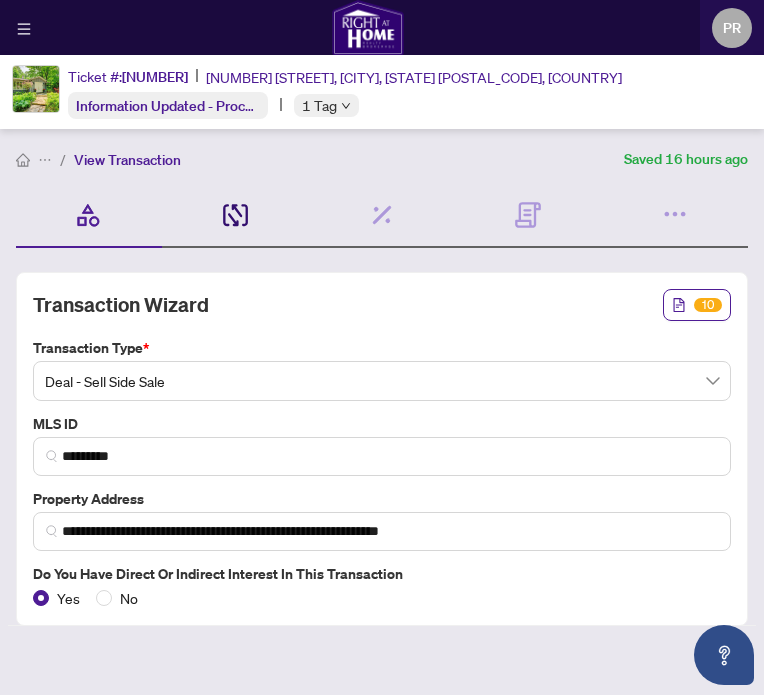 click 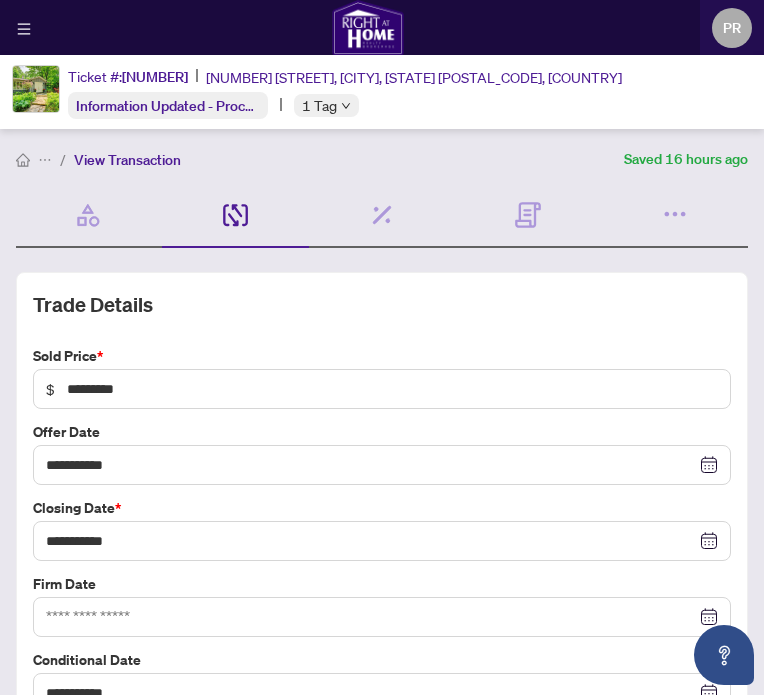 type on "**********" 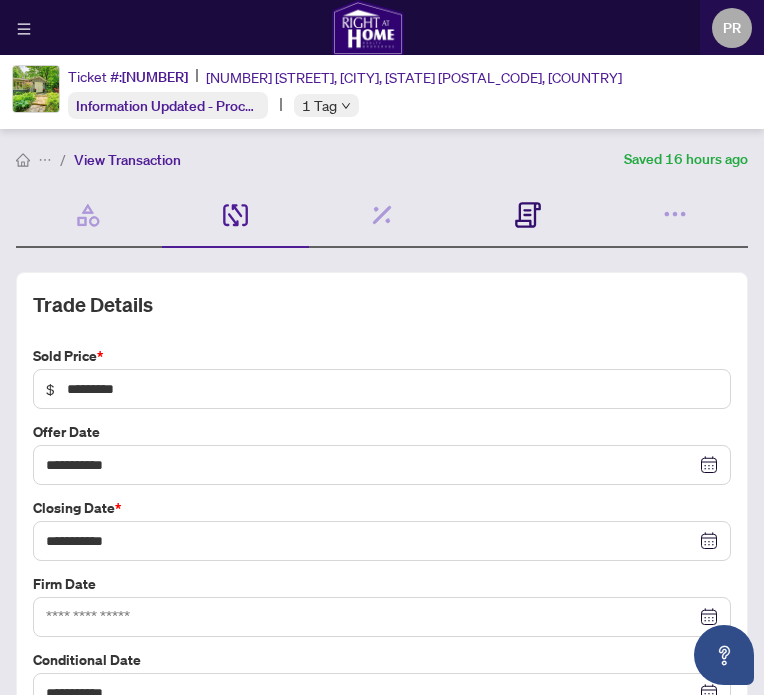 click 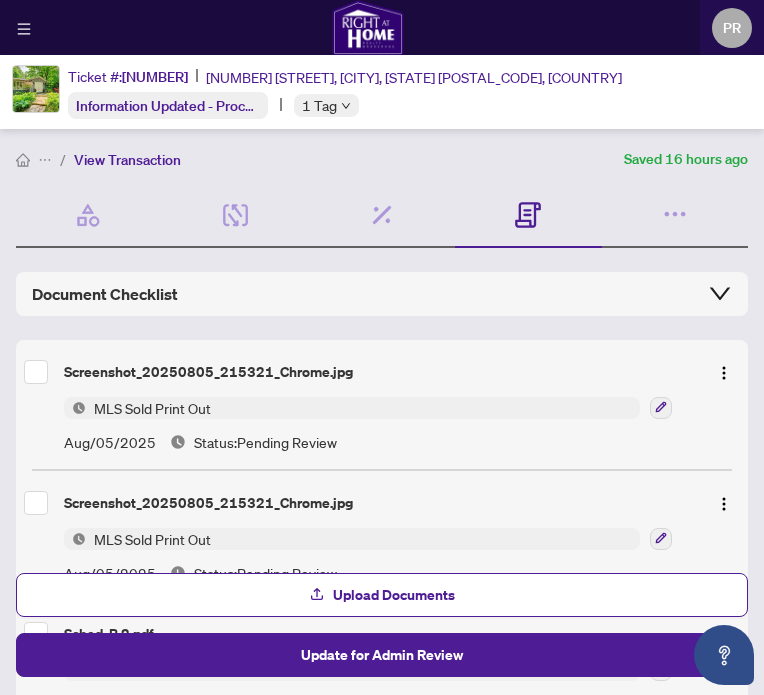 click 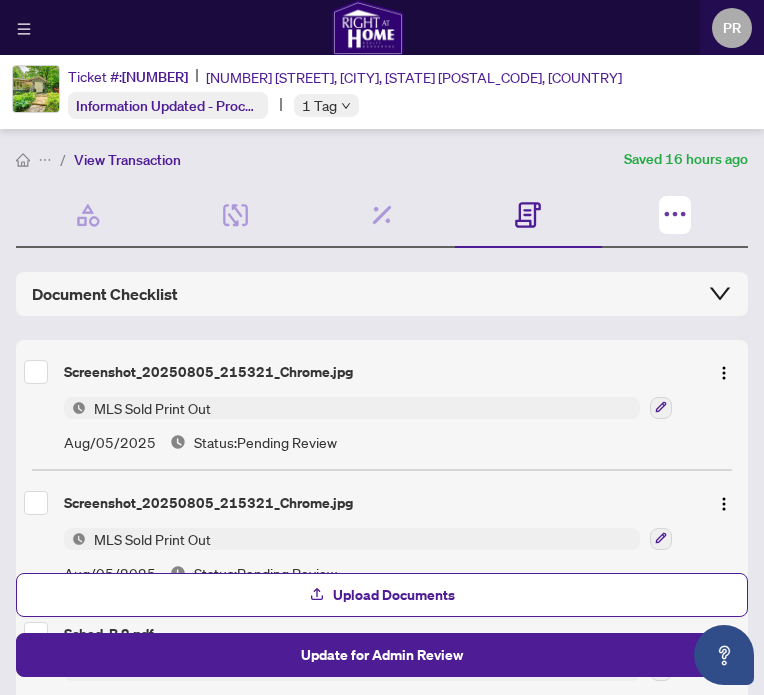 click 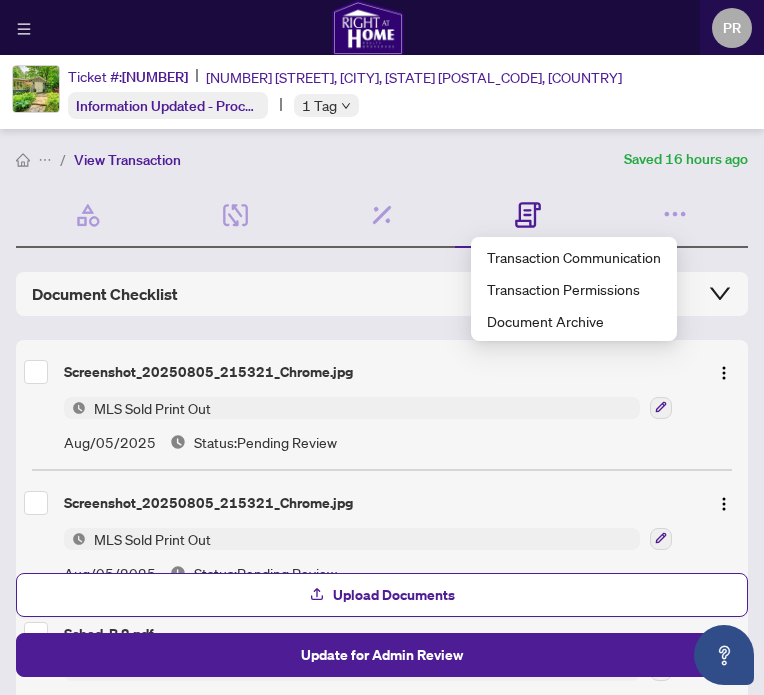 click on "Documents Required" at bounding box center [528, 216] 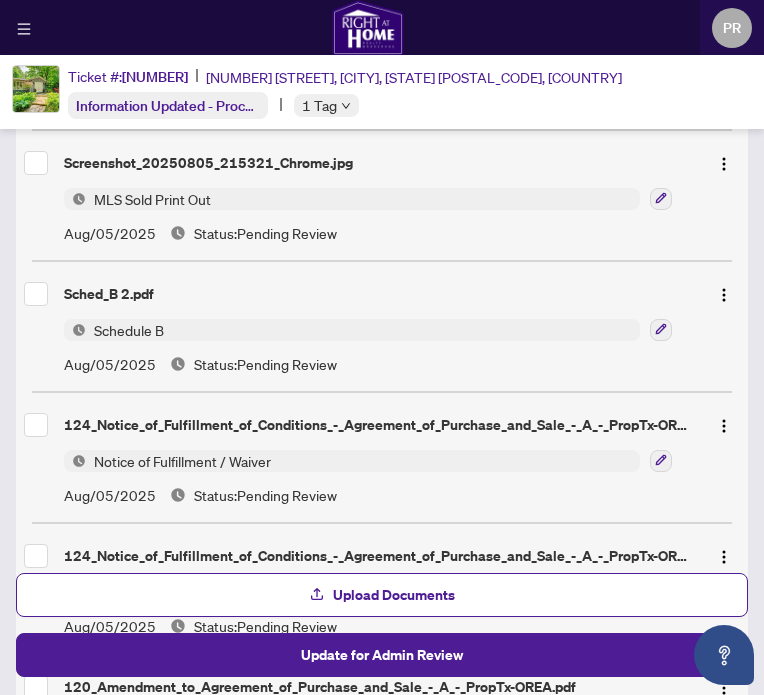 scroll, scrollTop: 364, scrollLeft: 0, axis: vertical 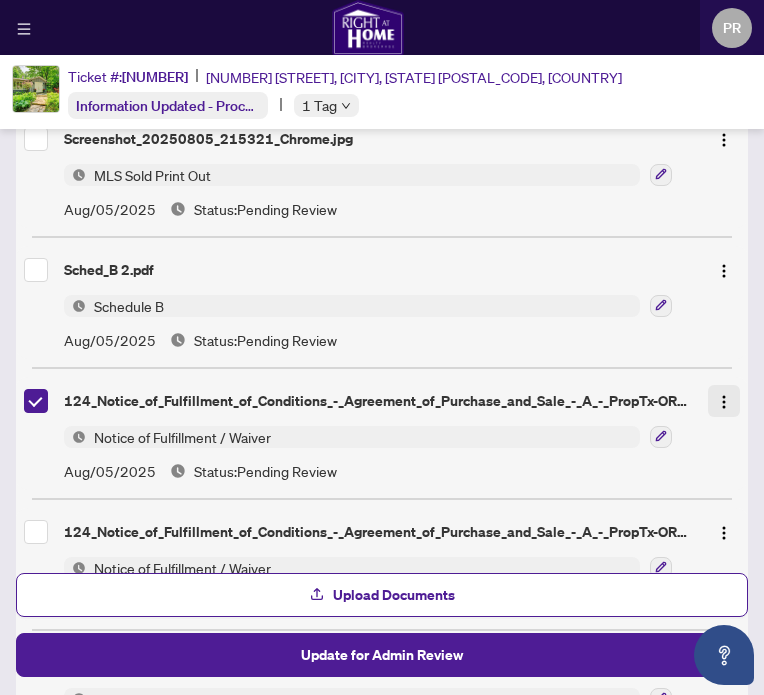click at bounding box center (724, 401) 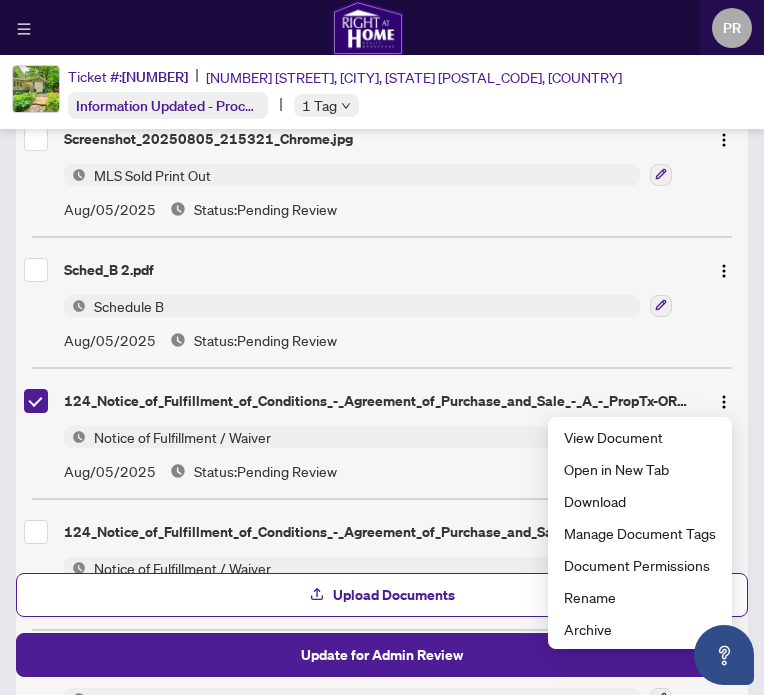 click on "Sched_B 2.pdf Schedule B Aug/05/2025 Status:  Pending Review" at bounding box center [382, 302] 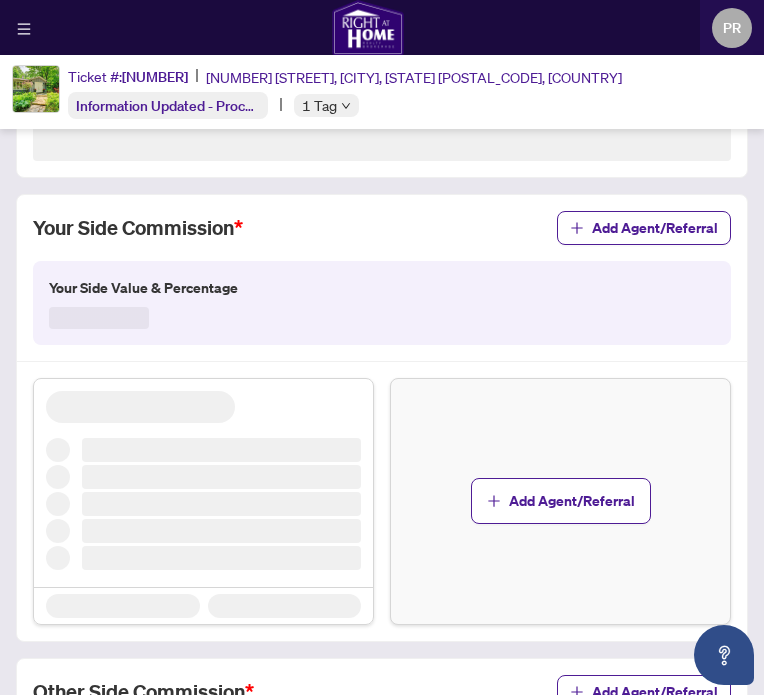 scroll, scrollTop: 0, scrollLeft: 0, axis: both 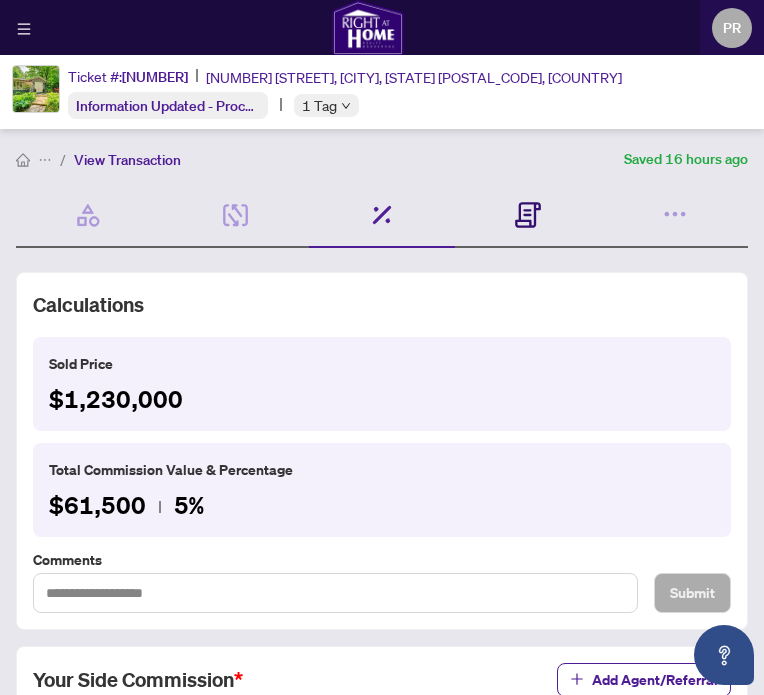 click 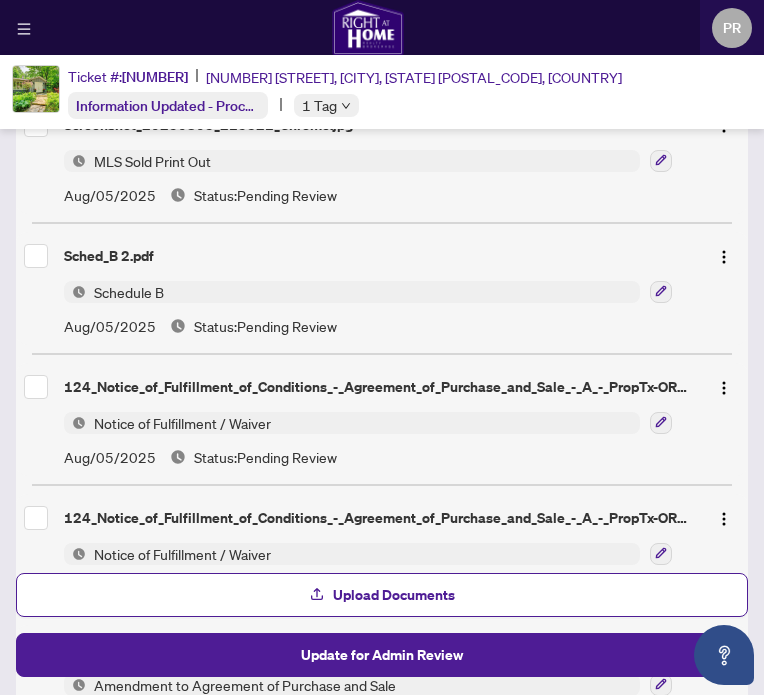 scroll, scrollTop: 406, scrollLeft: 0, axis: vertical 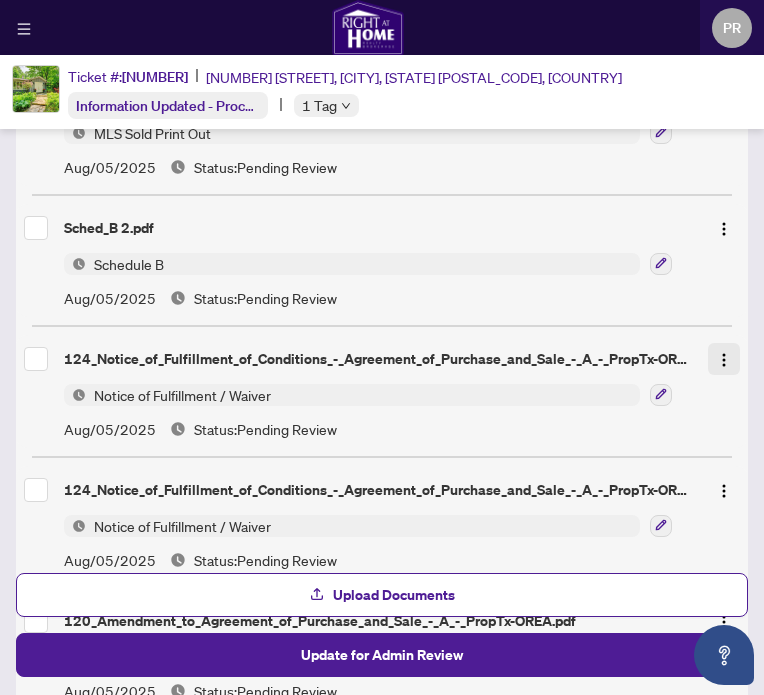 click at bounding box center [724, 360] 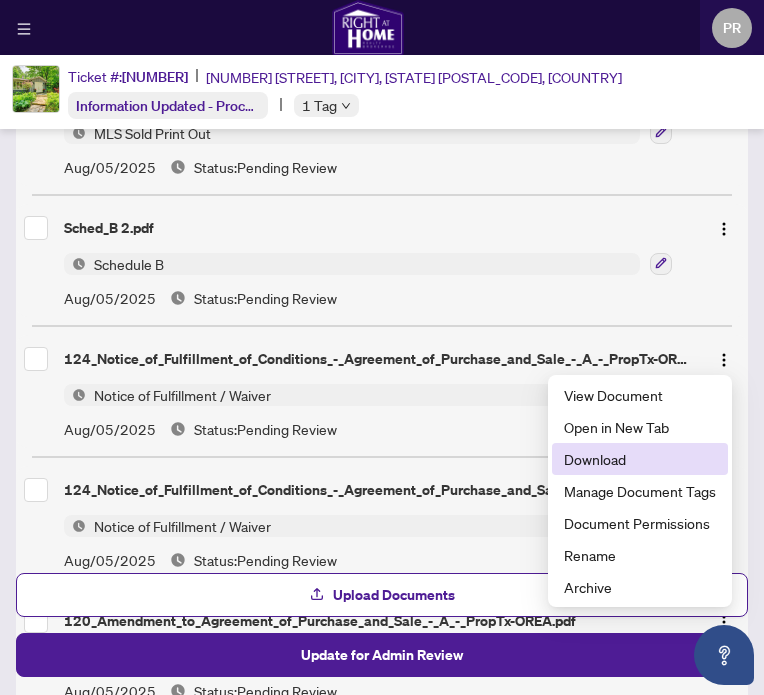 click on "Download" at bounding box center [640, 459] 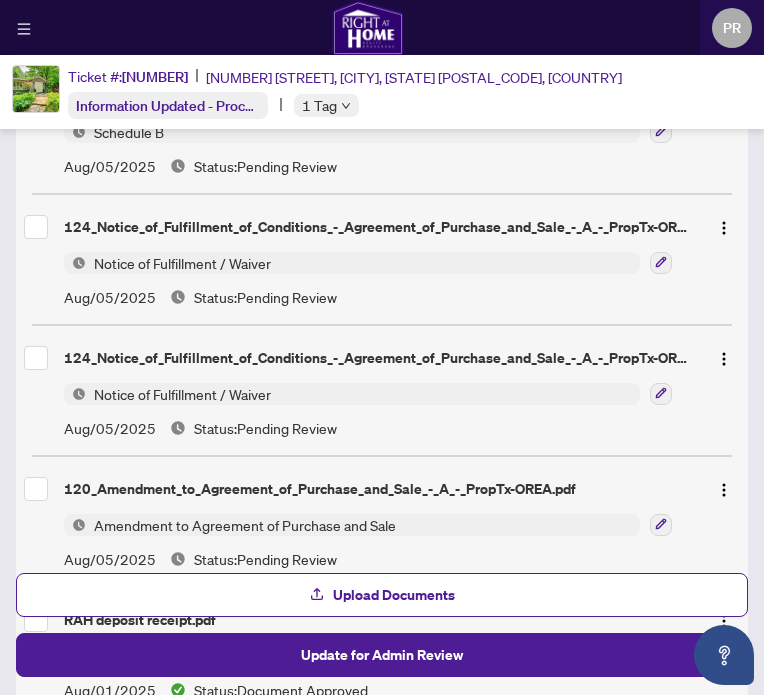scroll, scrollTop: 536, scrollLeft: 0, axis: vertical 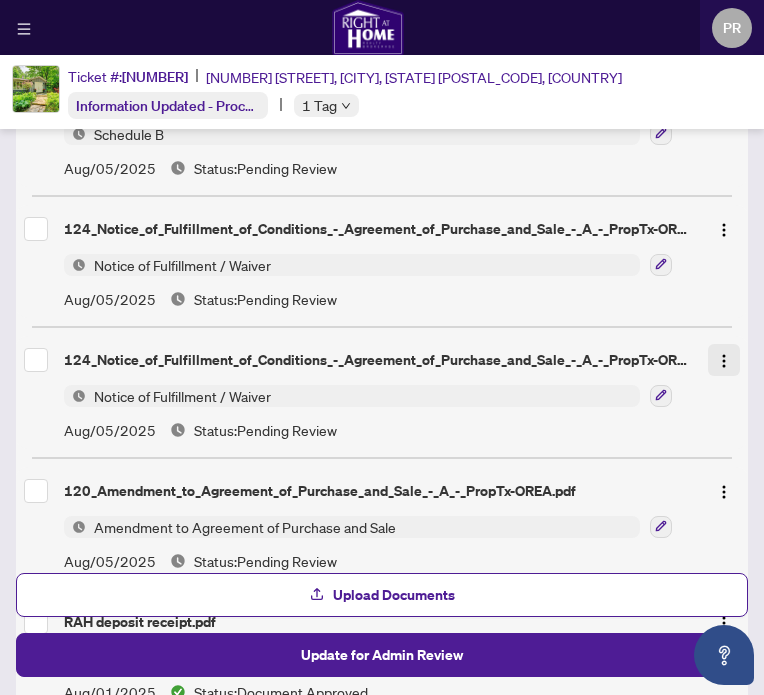 click at bounding box center (724, 360) 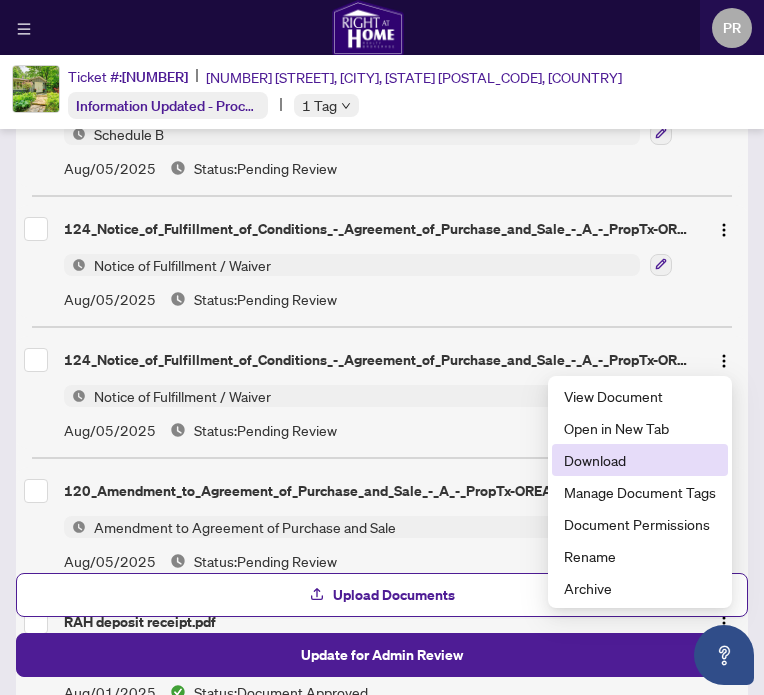 click on "Download" at bounding box center (640, 460) 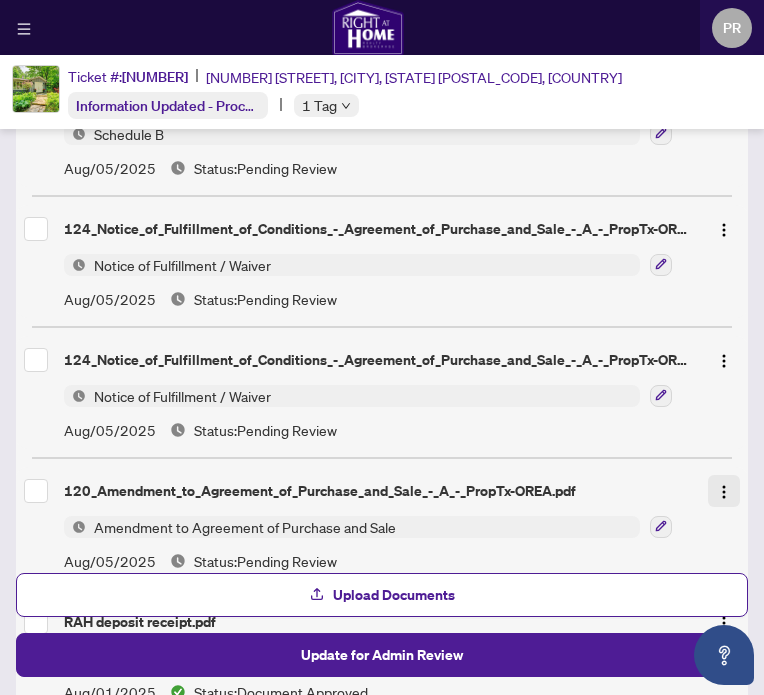 click at bounding box center [724, 491] 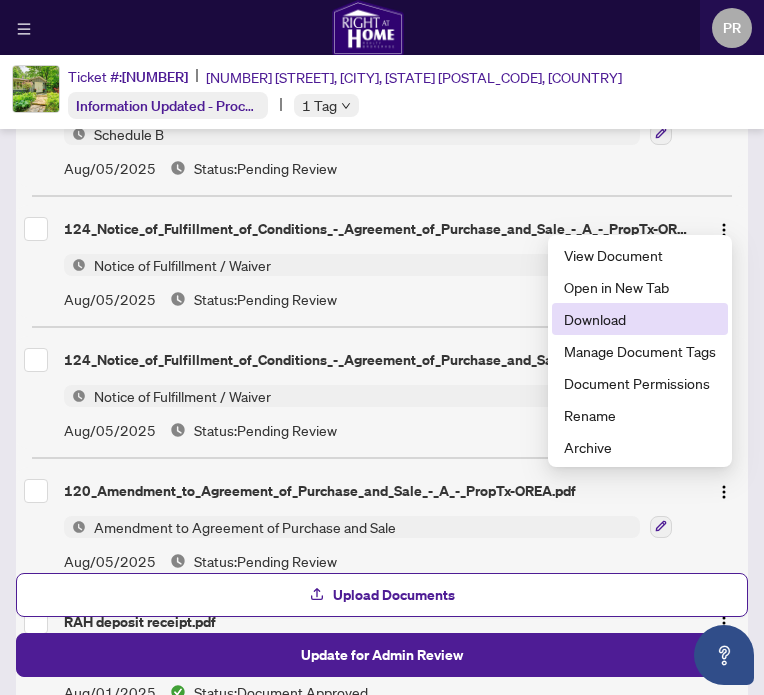 click on "Download" at bounding box center (640, 319) 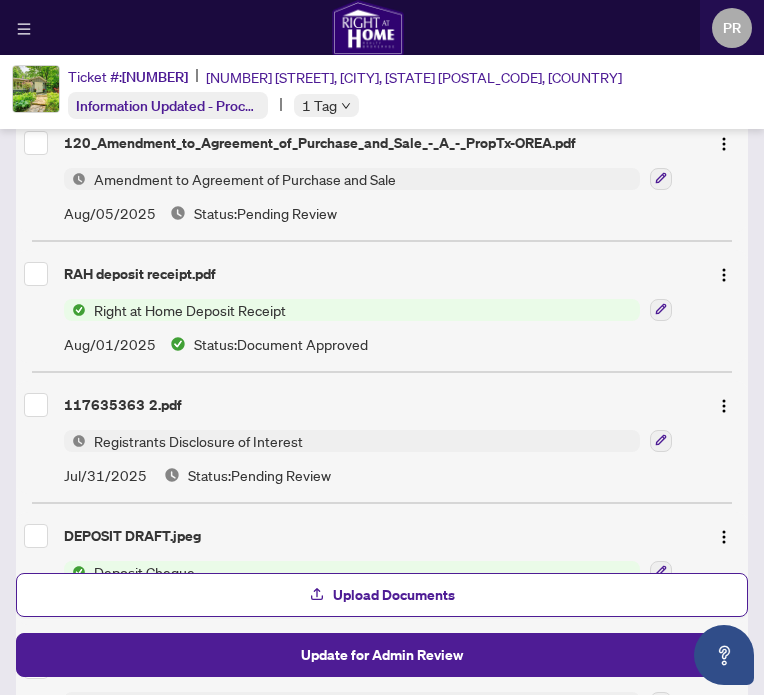 scroll, scrollTop: 889, scrollLeft: 0, axis: vertical 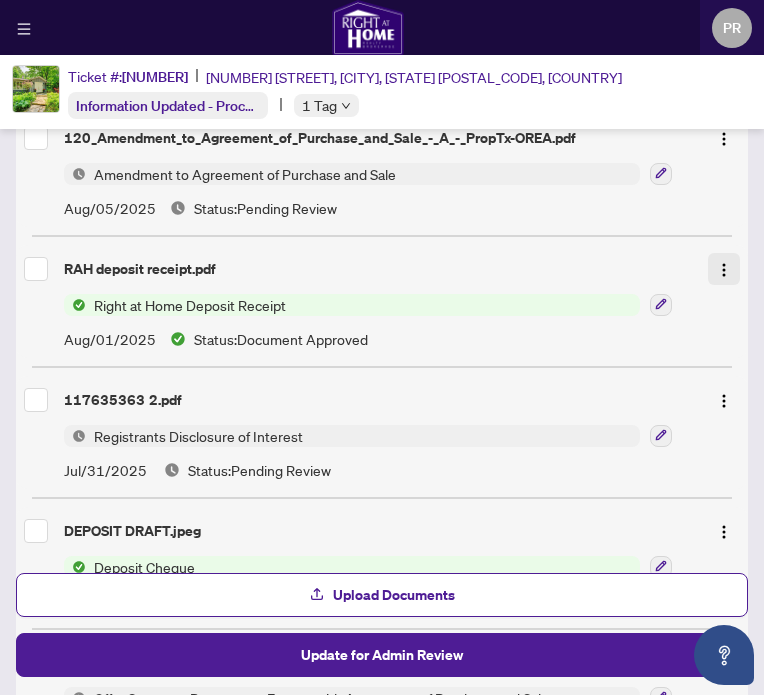 click at bounding box center (724, 269) 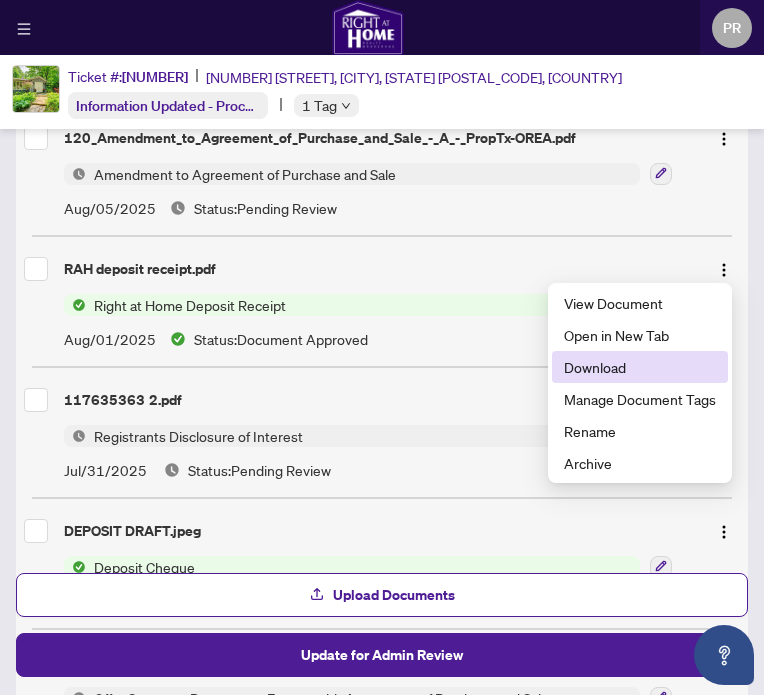 click on "Download" at bounding box center [640, 367] 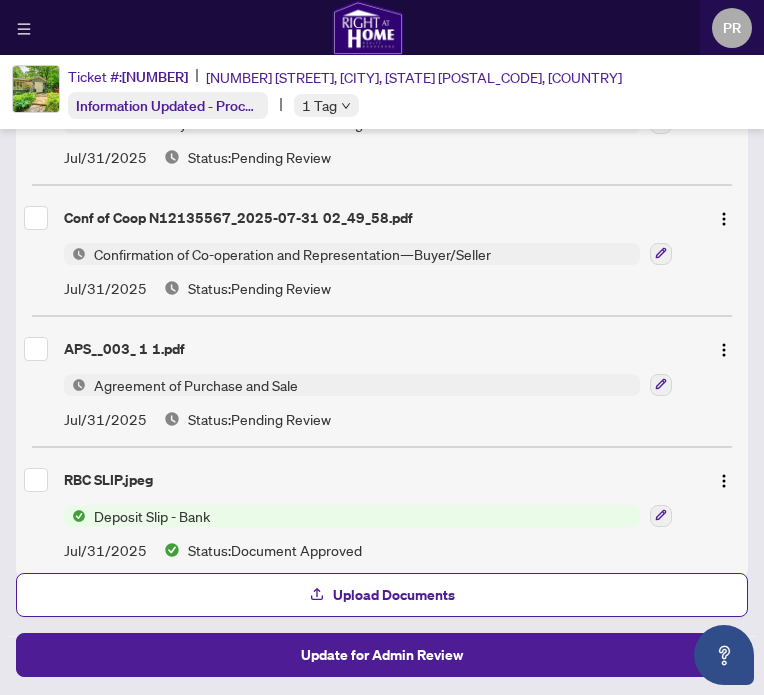 scroll, scrollTop: 1482, scrollLeft: 0, axis: vertical 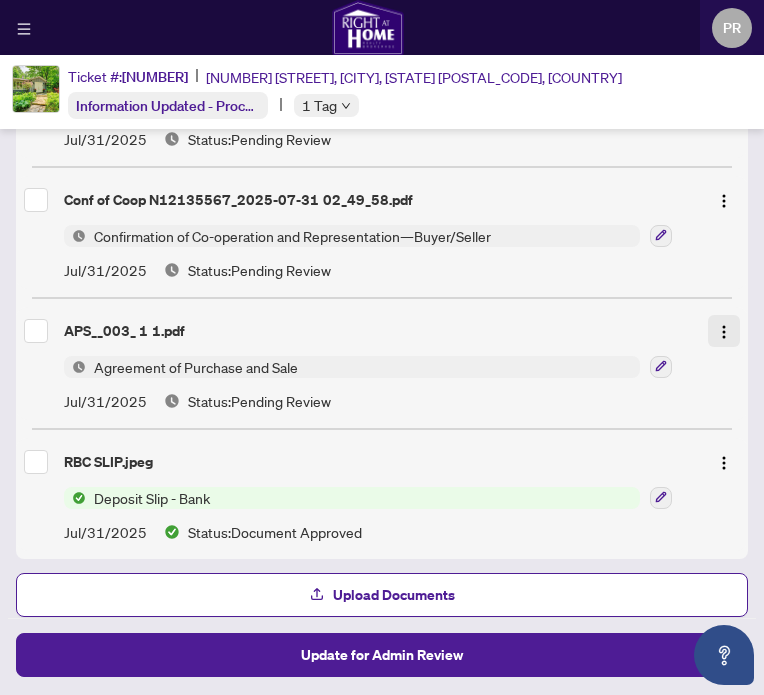 click at bounding box center [724, 331] 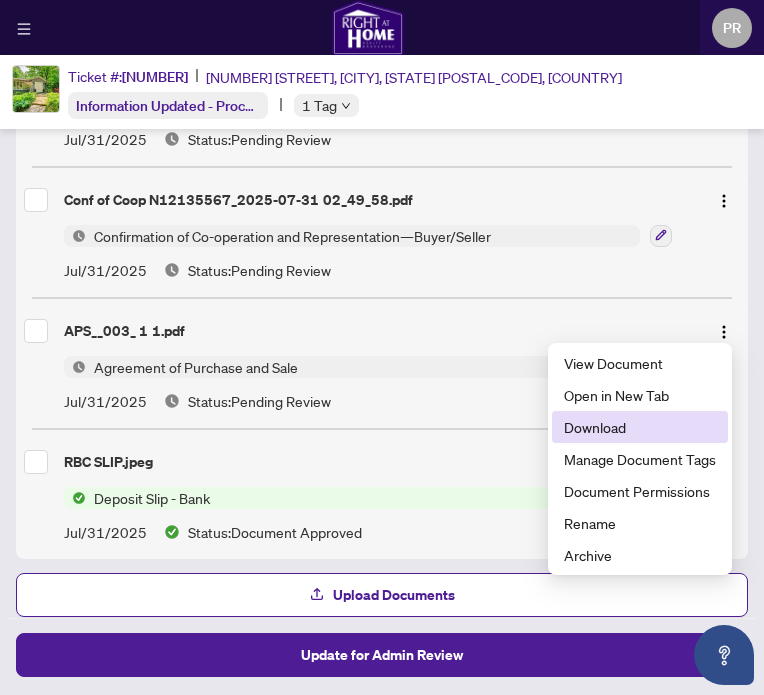 click on "Download" at bounding box center (640, 427) 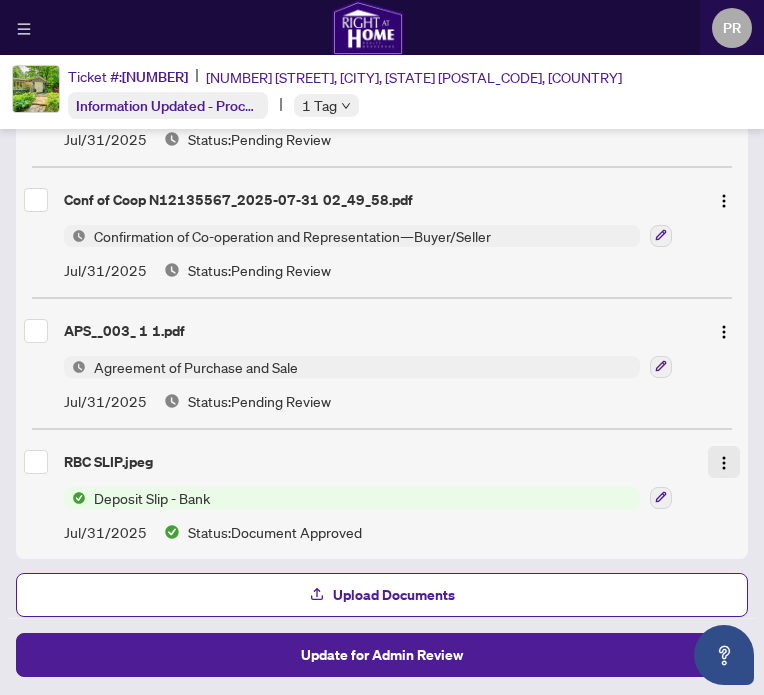 click at bounding box center [724, 462] 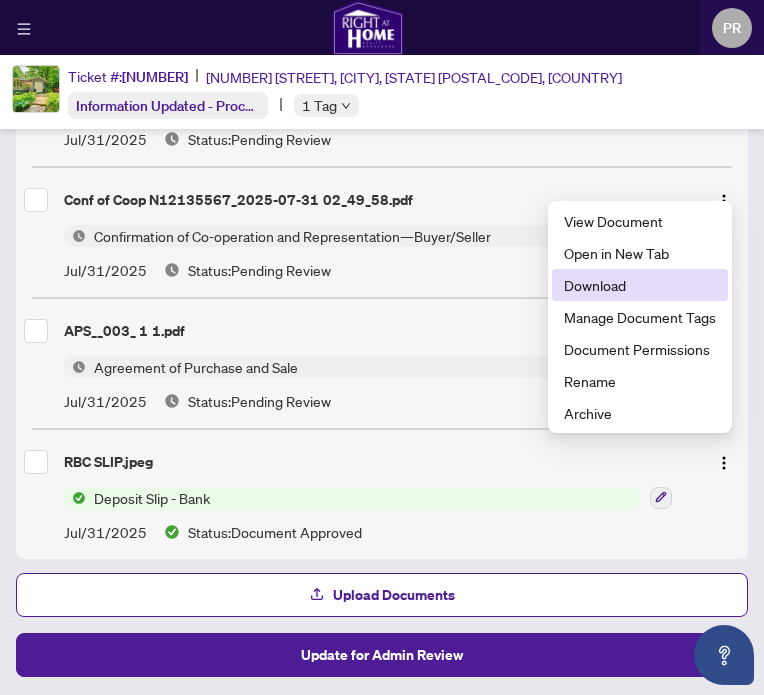 click on "Download" at bounding box center [640, 285] 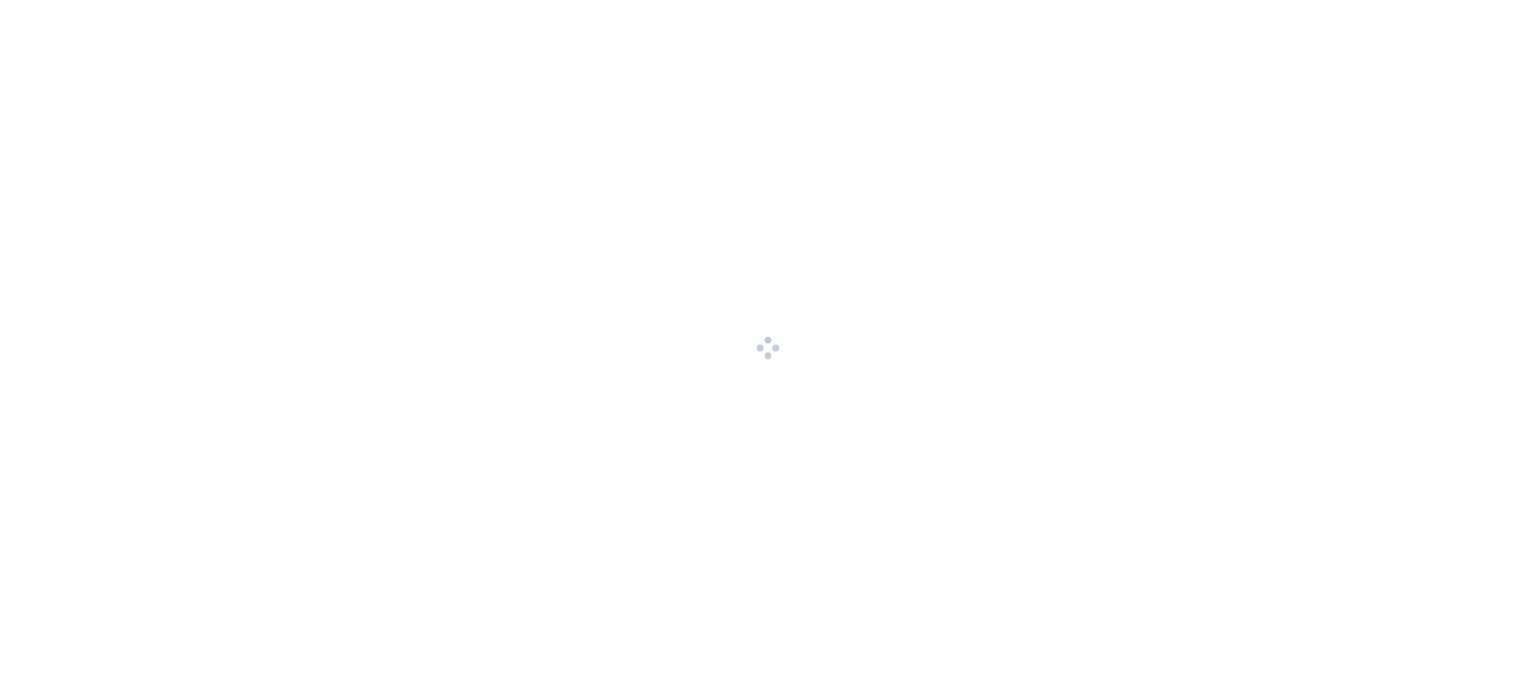 scroll, scrollTop: 0, scrollLeft: 0, axis: both 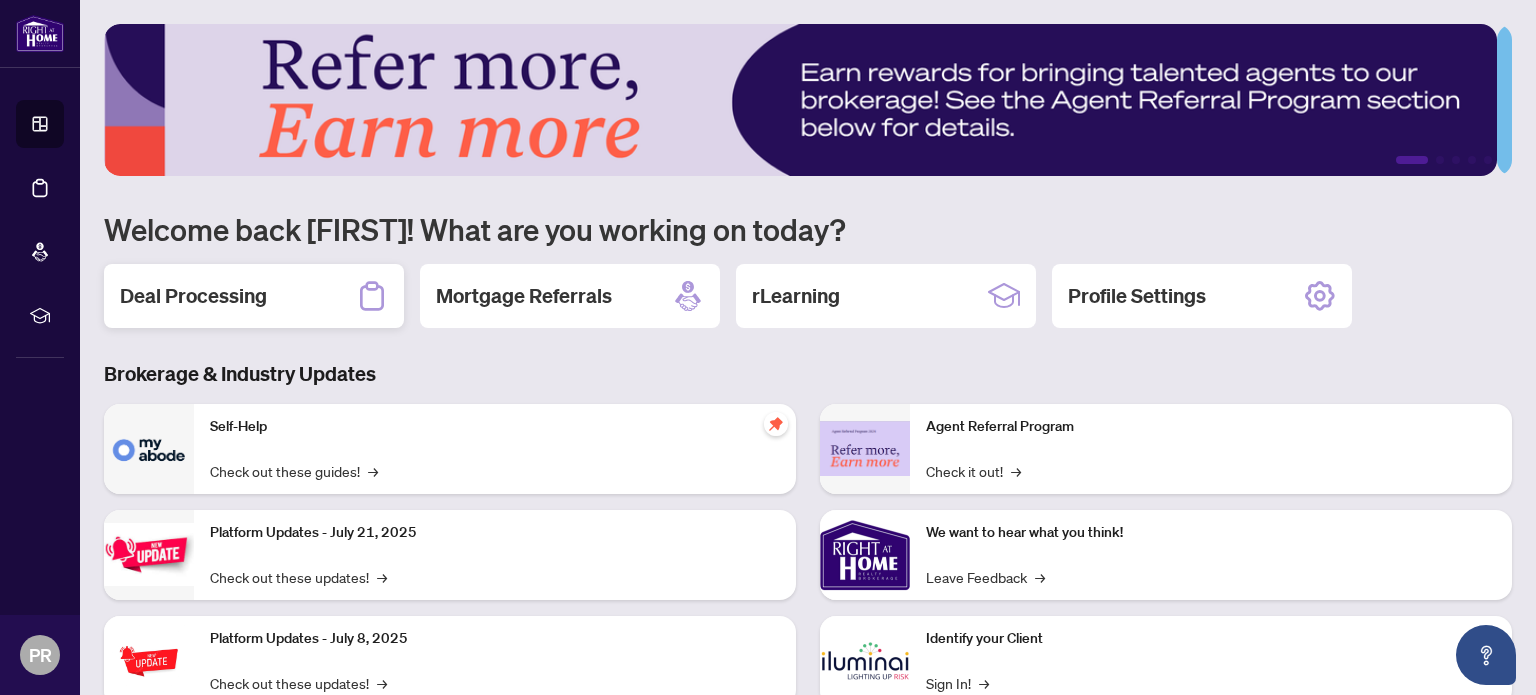 click on "Deal Processing" at bounding box center [193, 296] 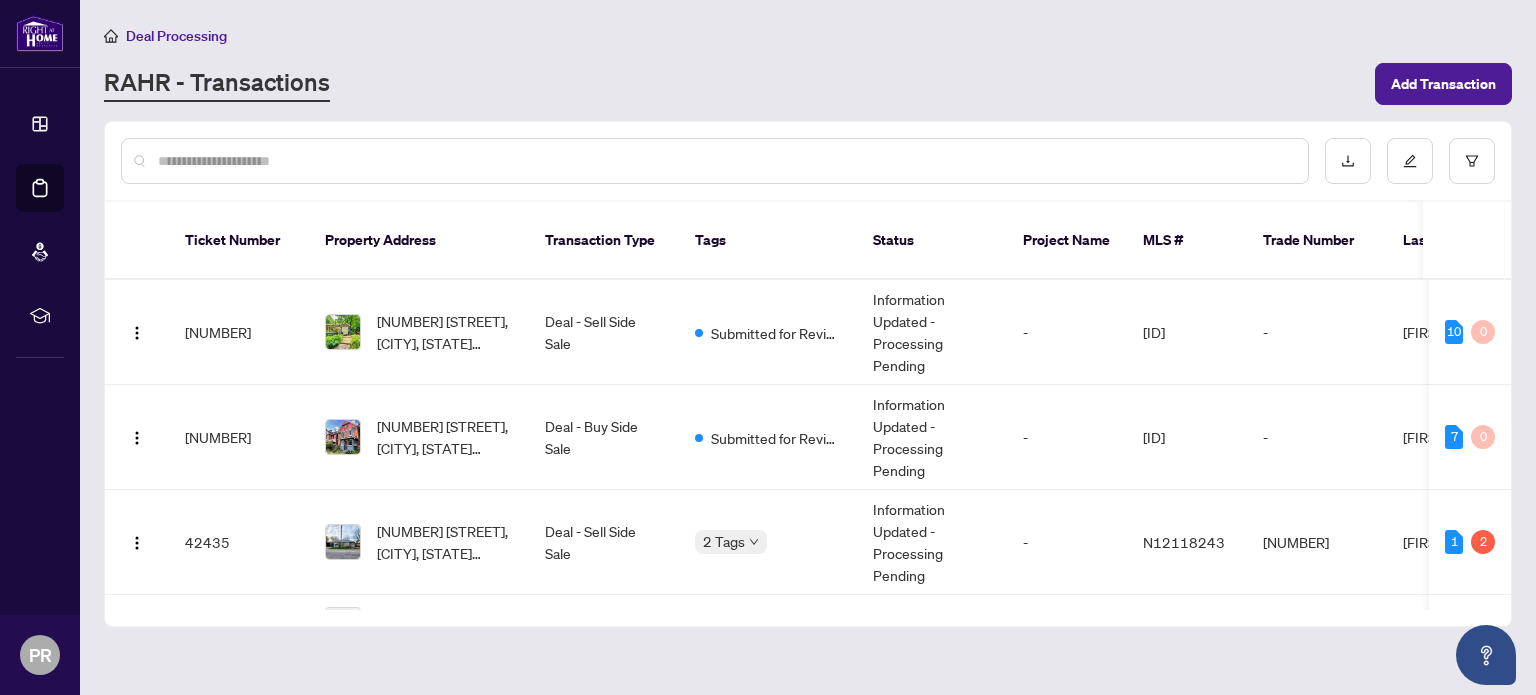 click on "[NUMBER] [STREET], [CITY], [STATE] [POSTAL_CODE], [COUNTRY]" at bounding box center (445, 332) 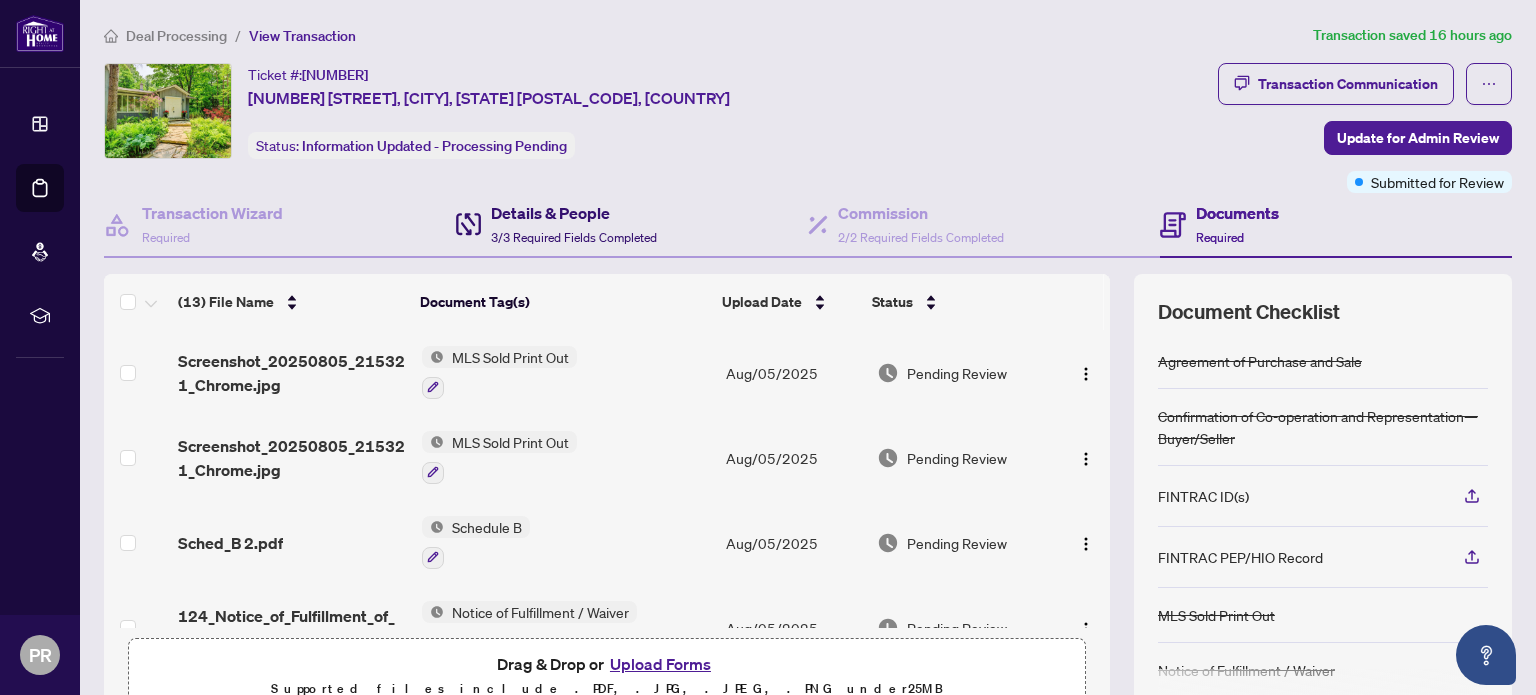 click on "3/3 Required Fields Completed" at bounding box center [574, 237] 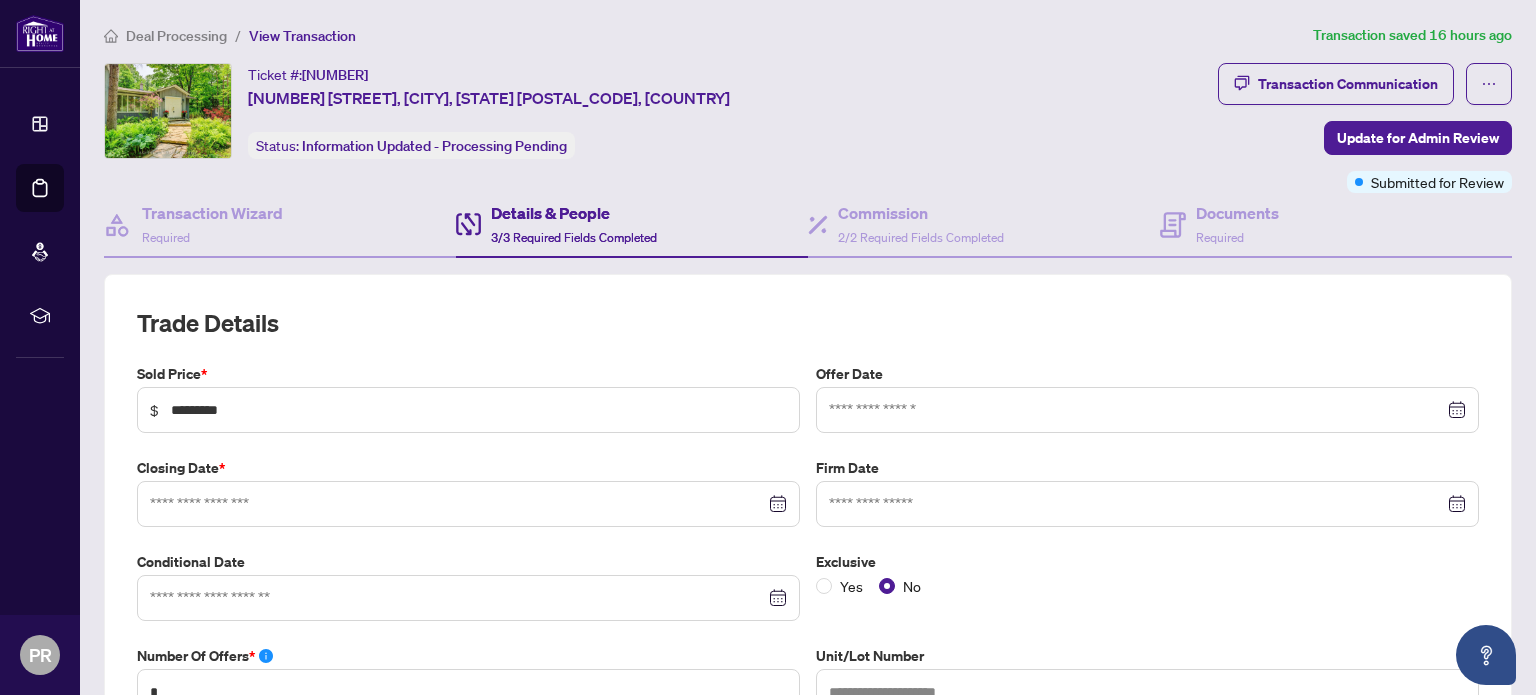 type on "**********" 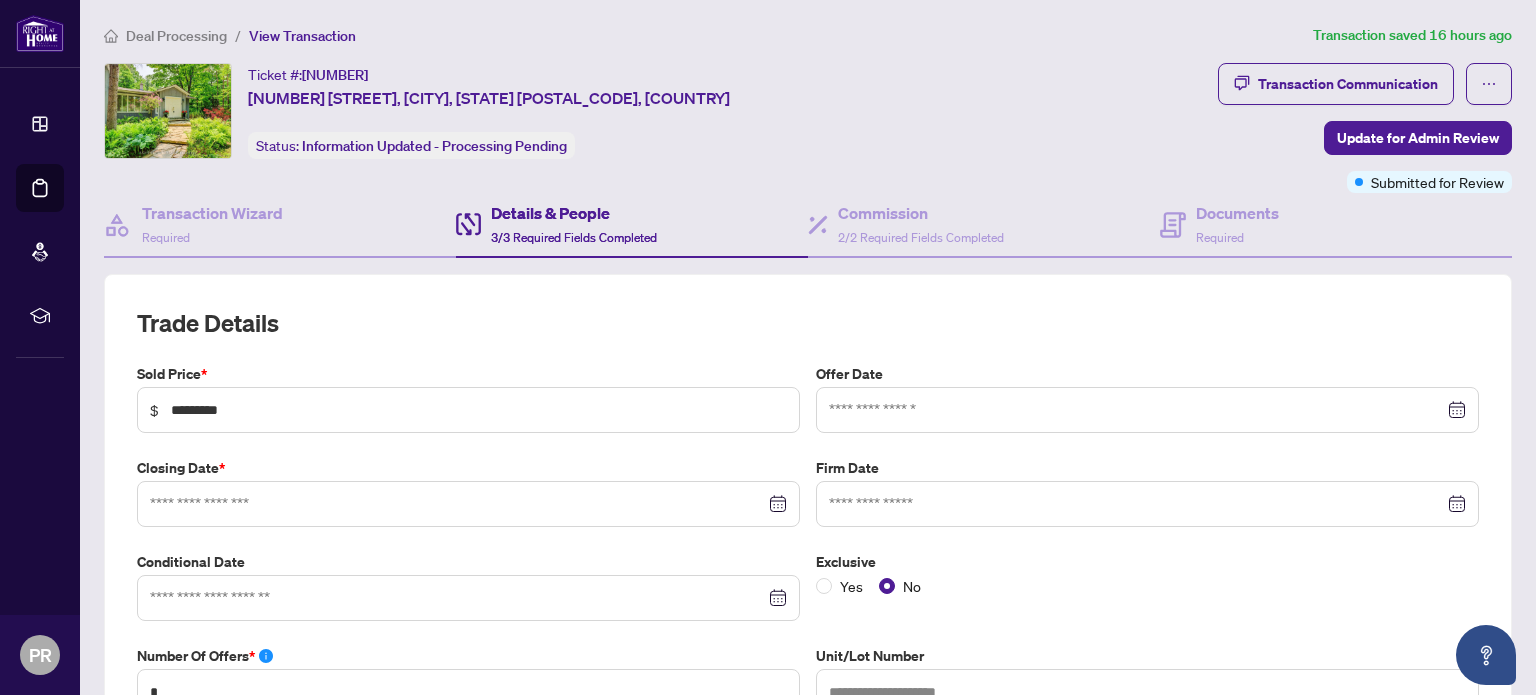 type on "**********" 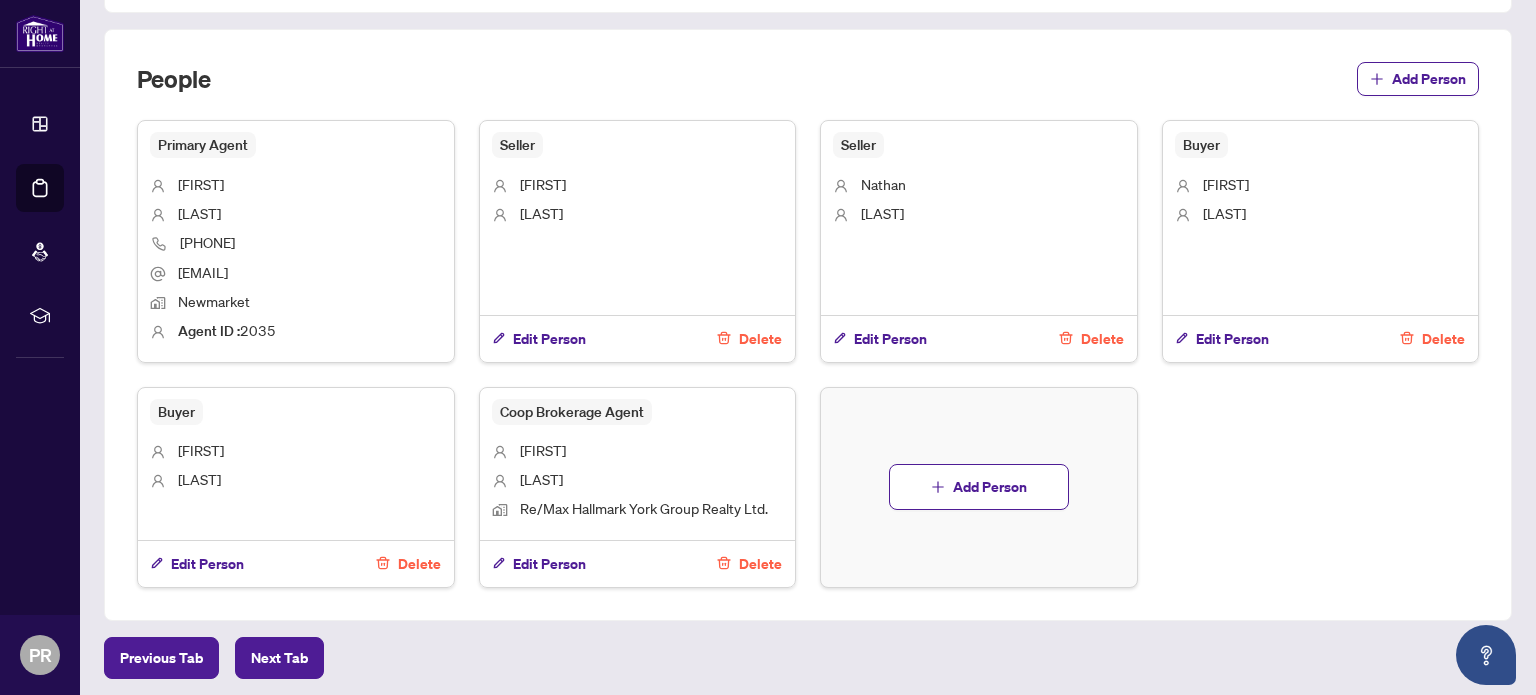 scroll, scrollTop: 1269, scrollLeft: 0, axis: vertical 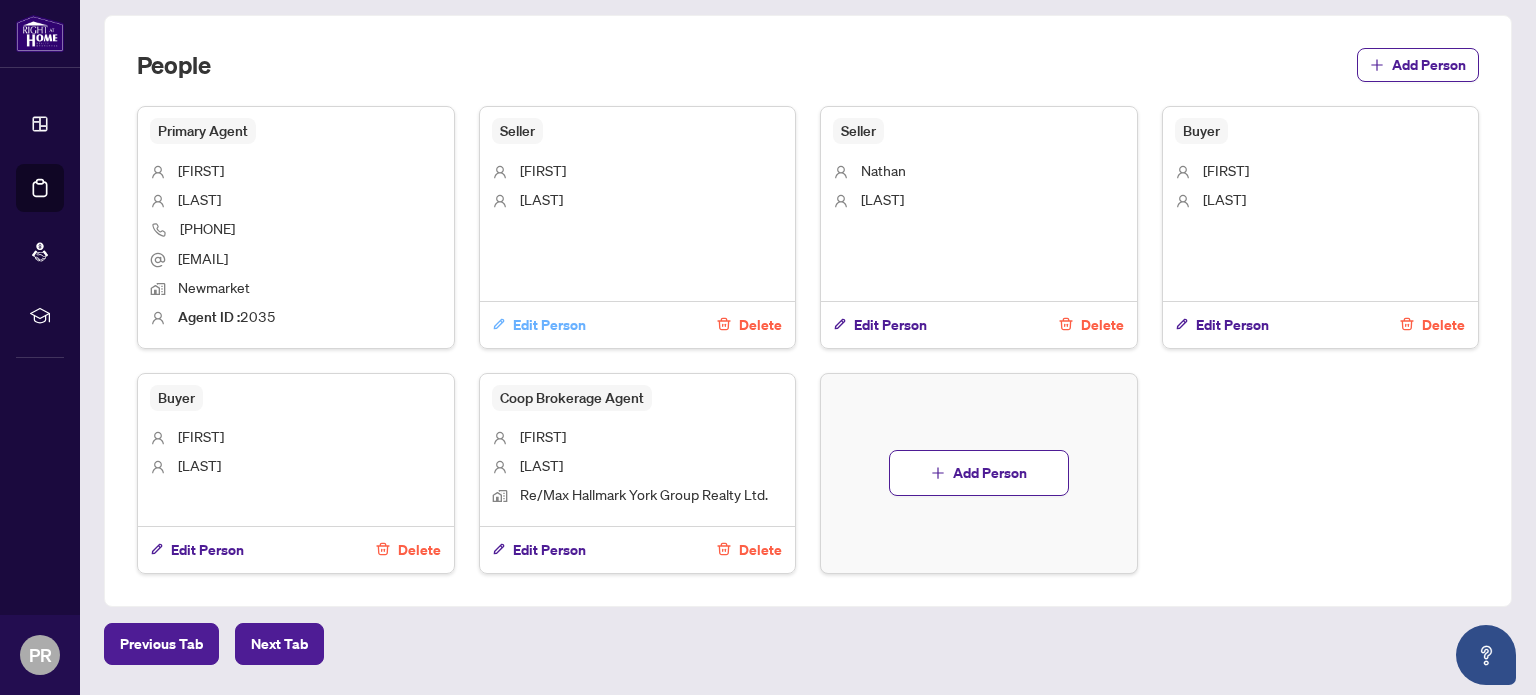 click on "Edit Person" at bounding box center [549, 325] 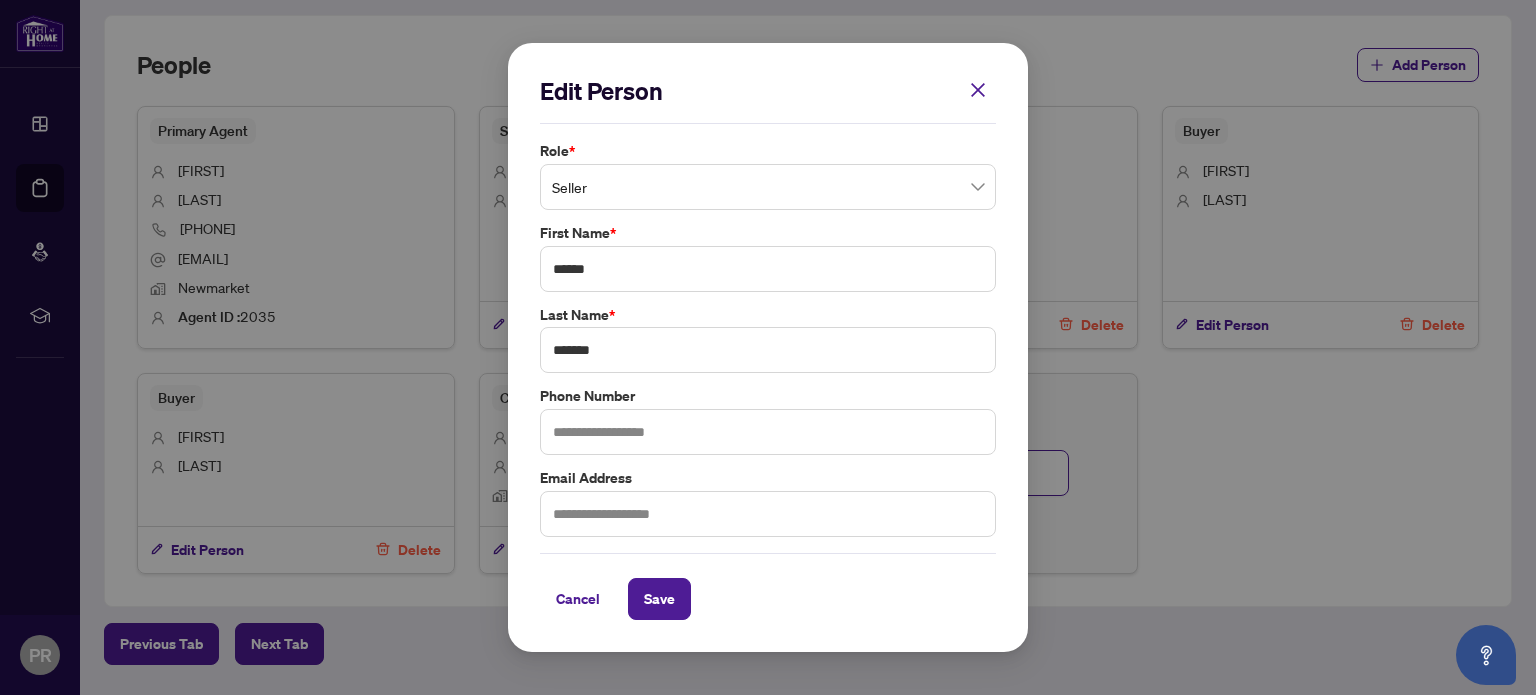 click at bounding box center (978, 90) 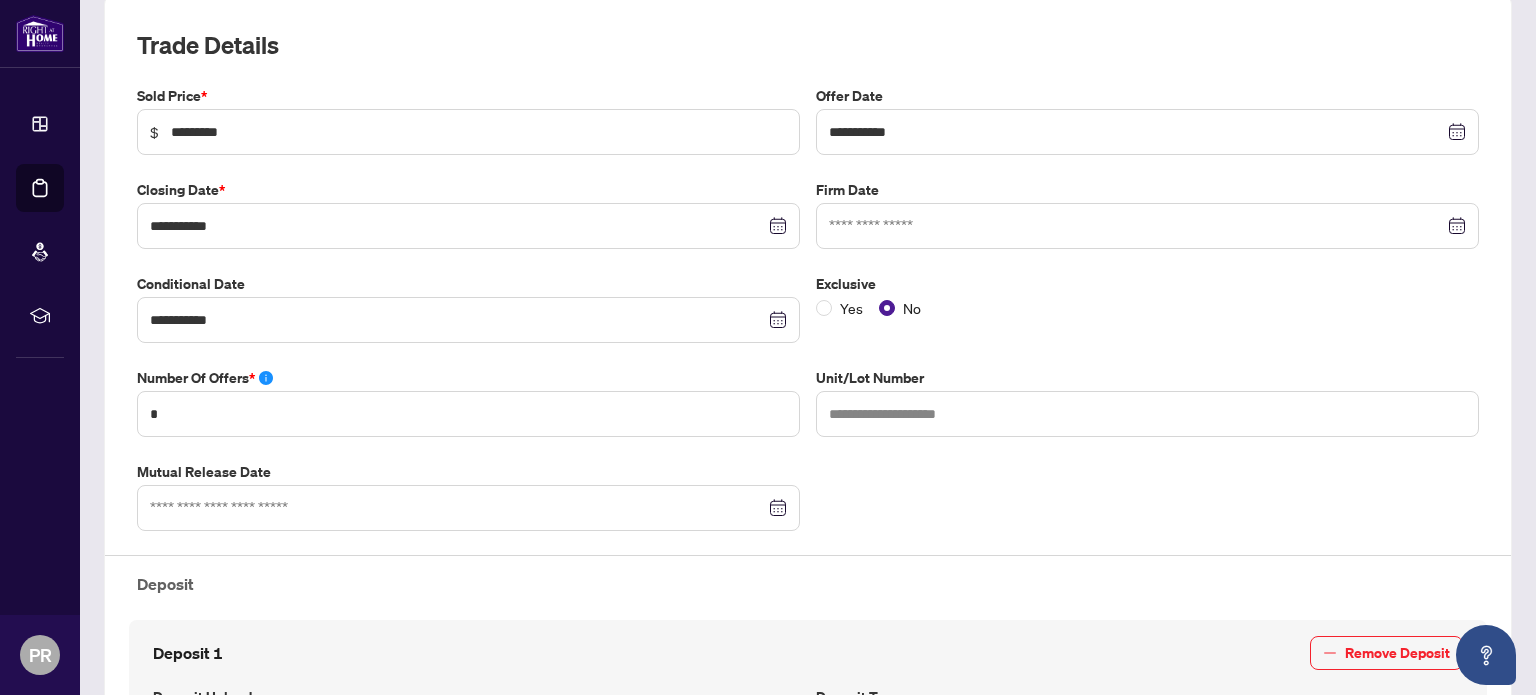 scroll, scrollTop: 273, scrollLeft: 0, axis: vertical 